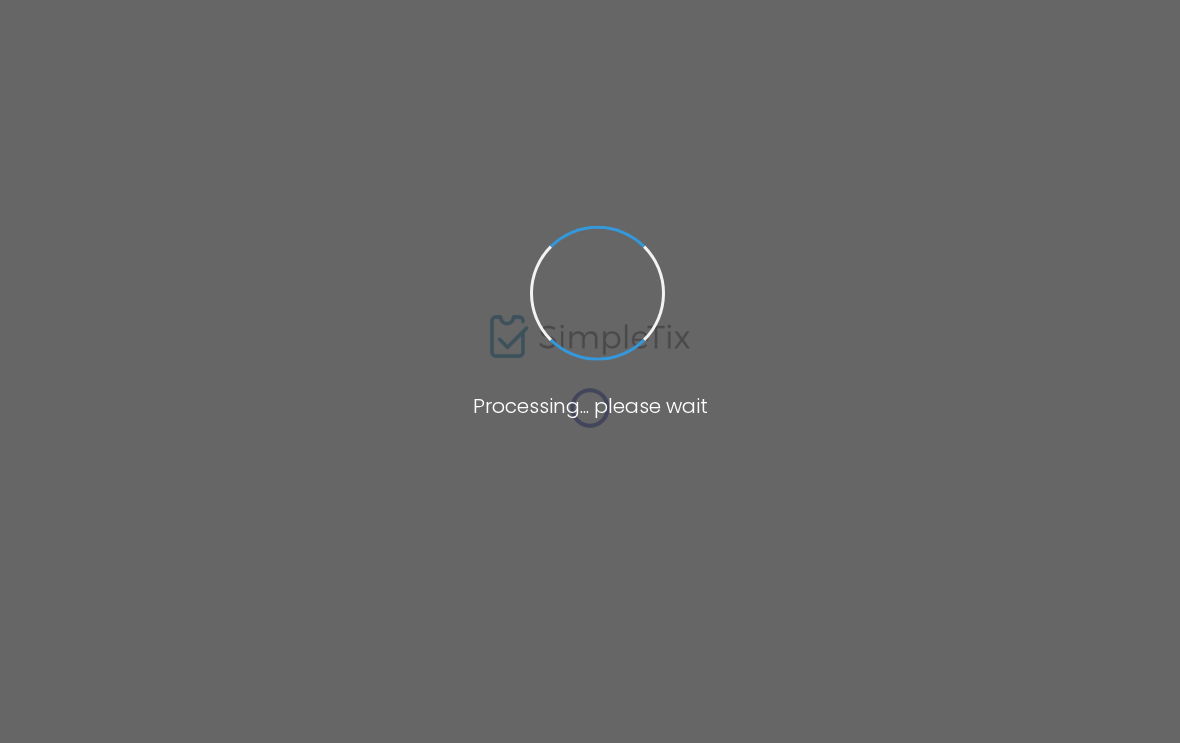 scroll, scrollTop: 0, scrollLeft: 0, axis: both 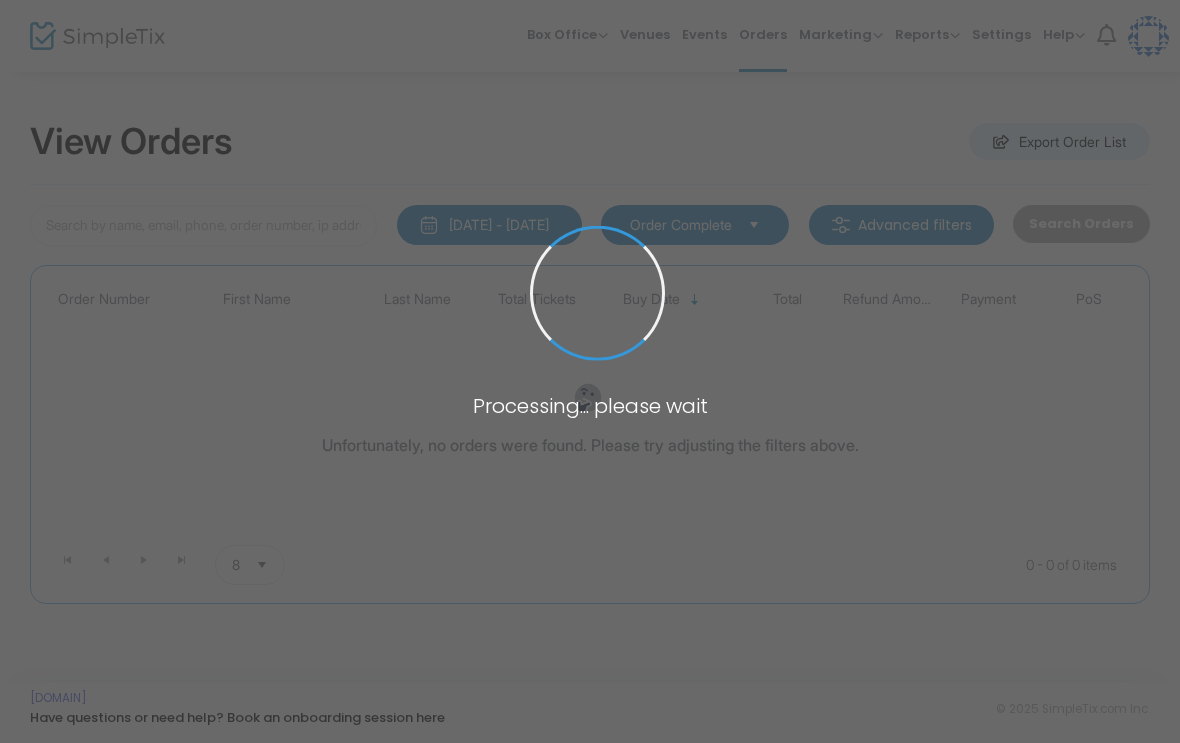 type on "[LAST]" 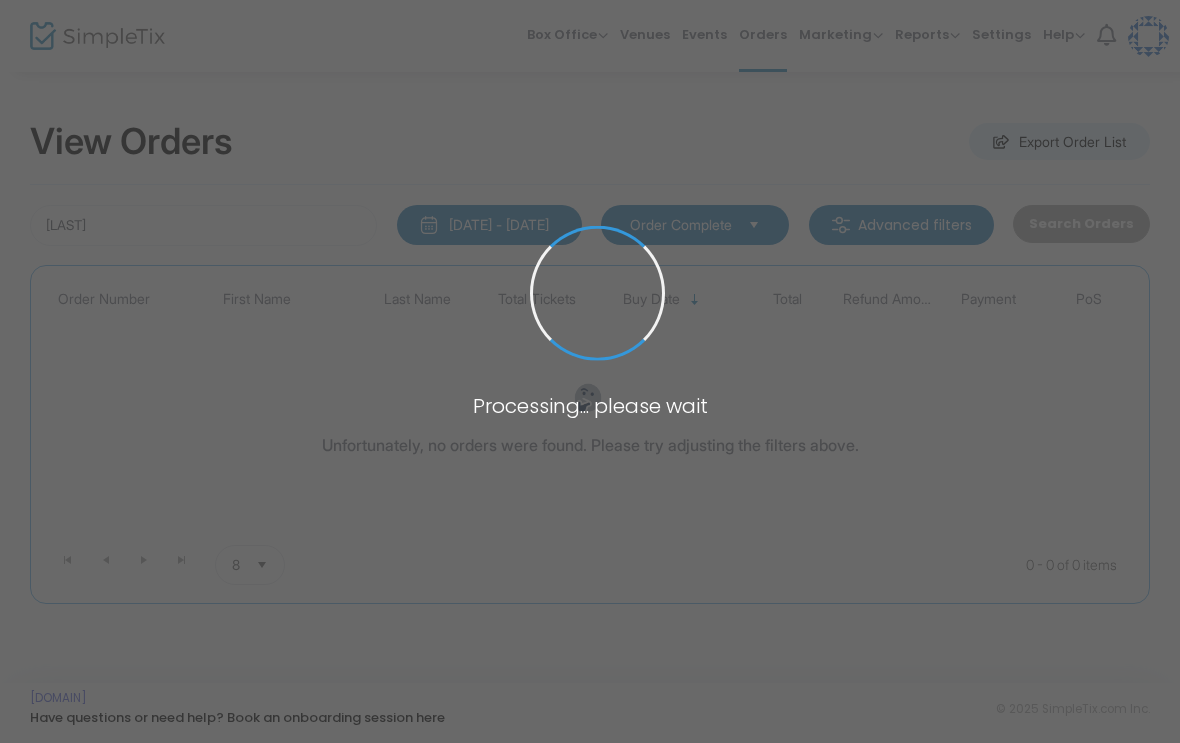 scroll, scrollTop: 0, scrollLeft: 0, axis: both 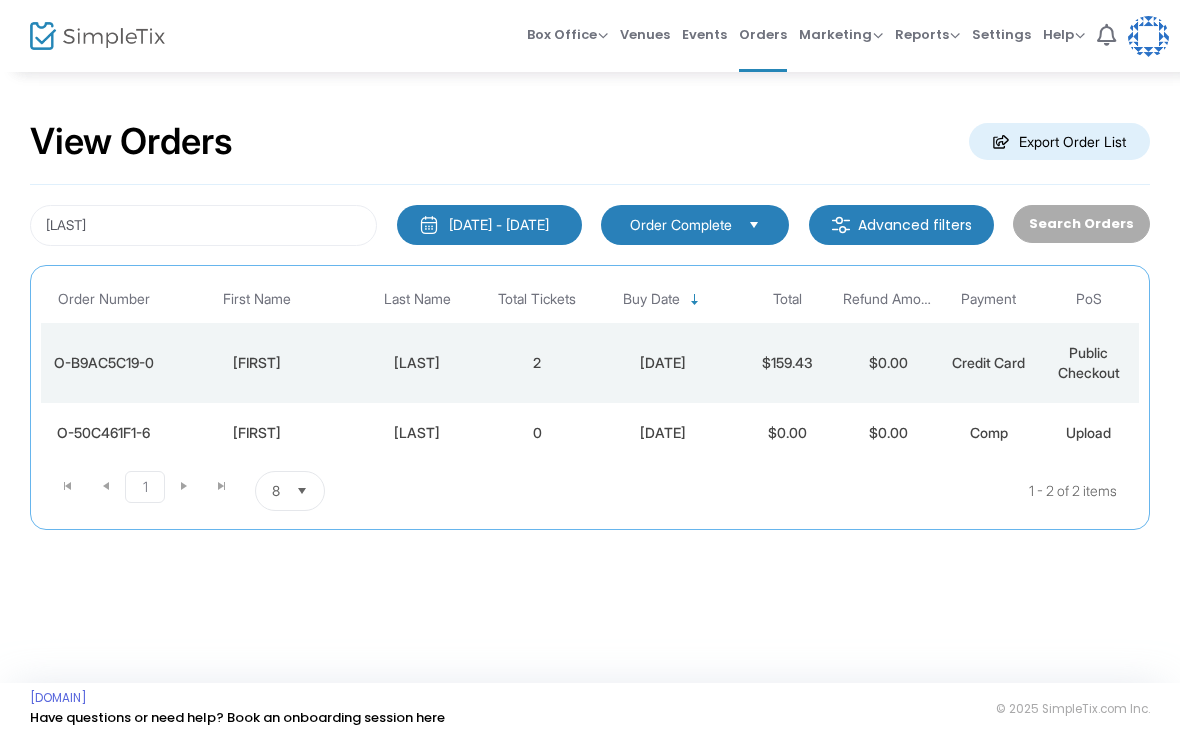 click on "[FIRST]" 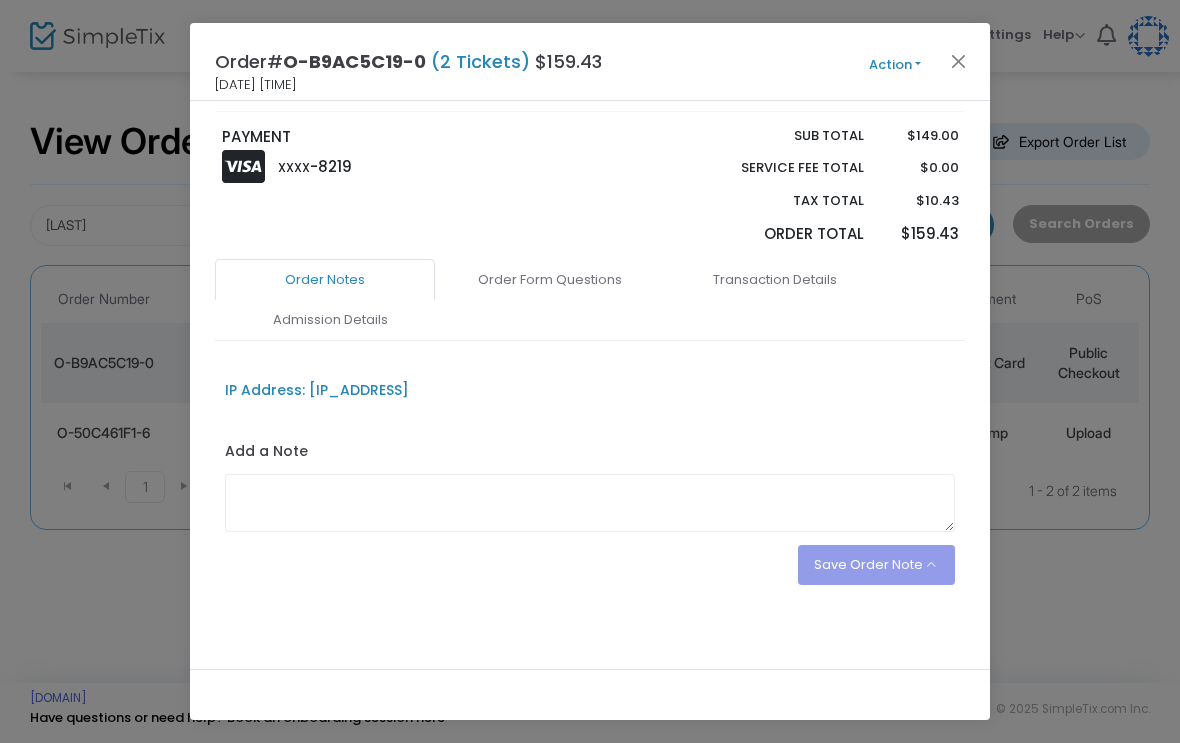 scroll, scrollTop: 383, scrollLeft: 0, axis: vertical 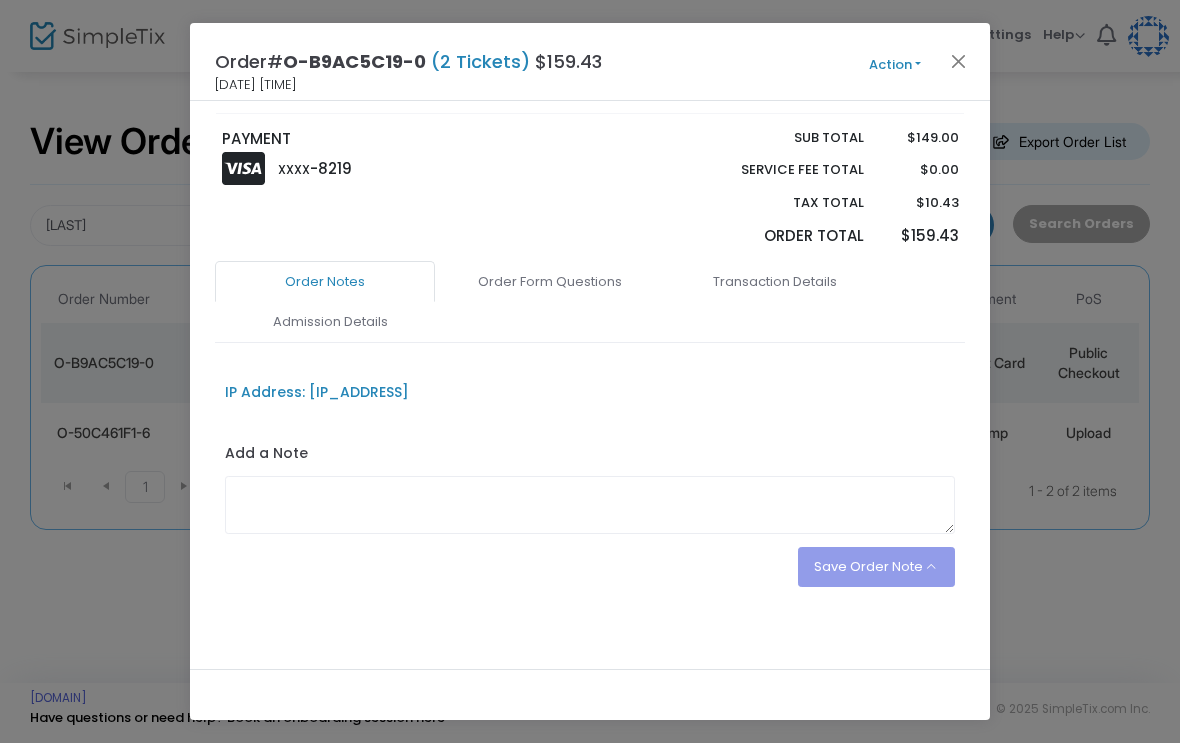 click on "Admission Details" at bounding box center [330, 322] 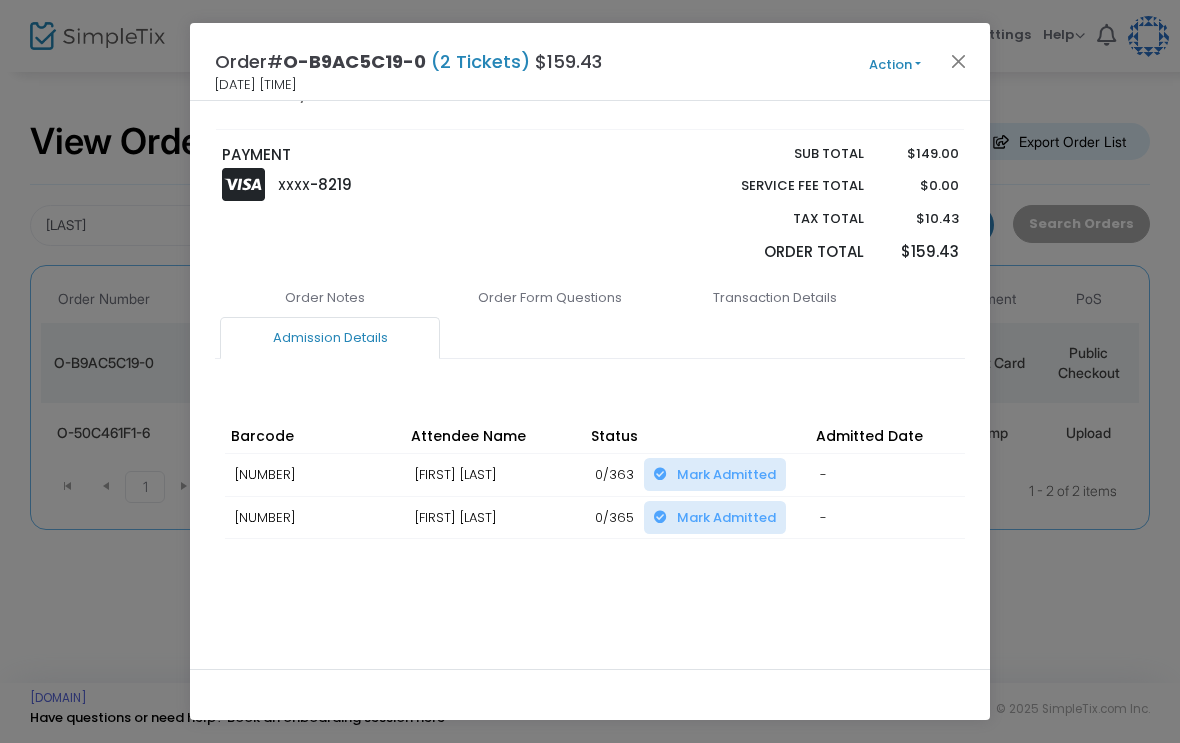 scroll, scrollTop: 339, scrollLeft: 0, axis: vertical 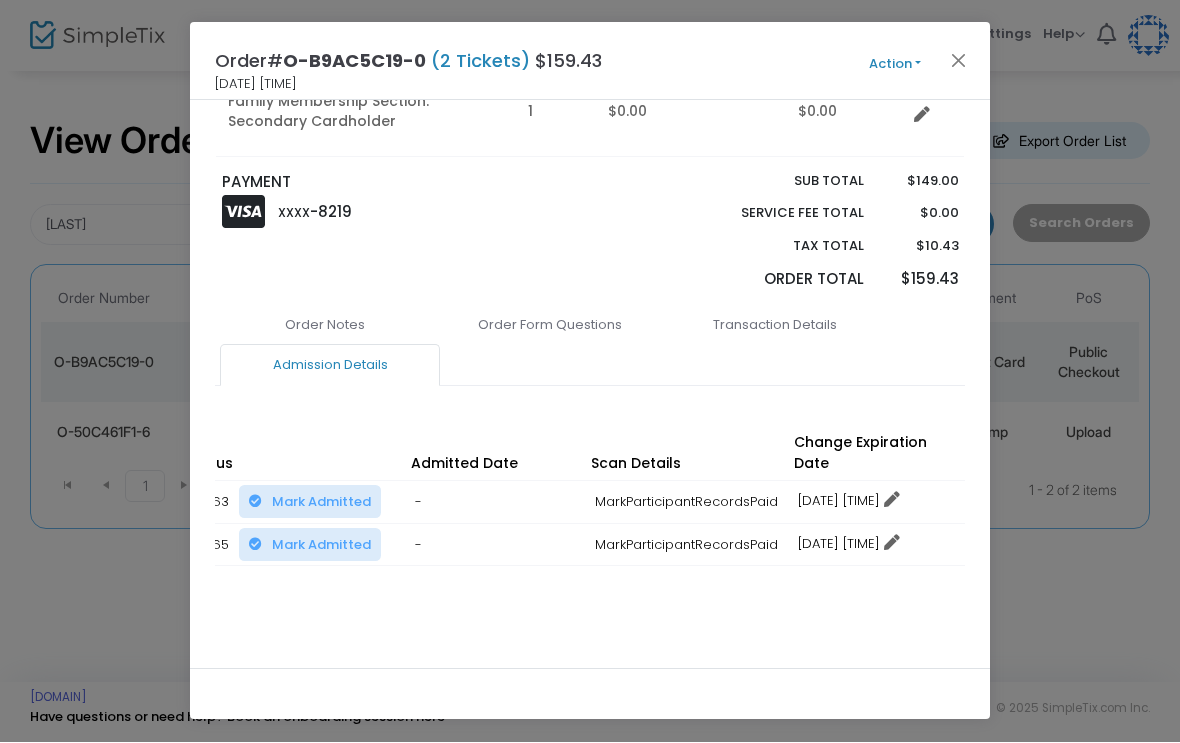 click on "Action" 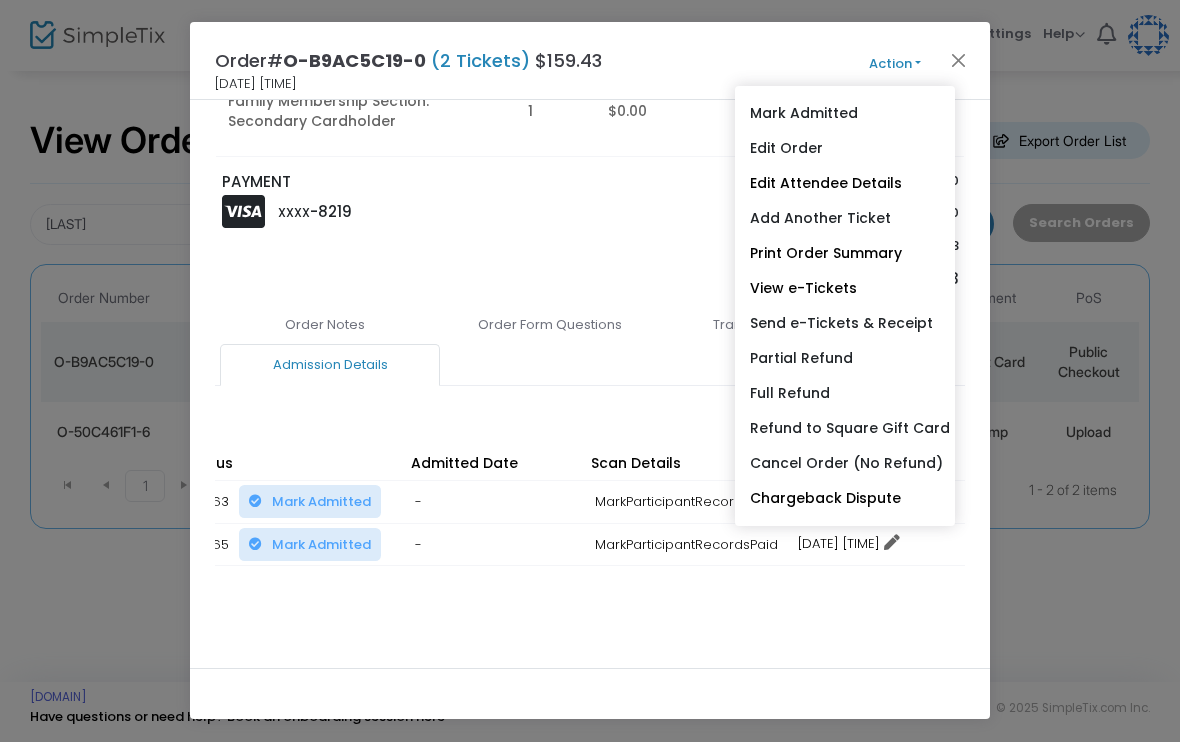 click on "Send e-Tickets & Receipt" 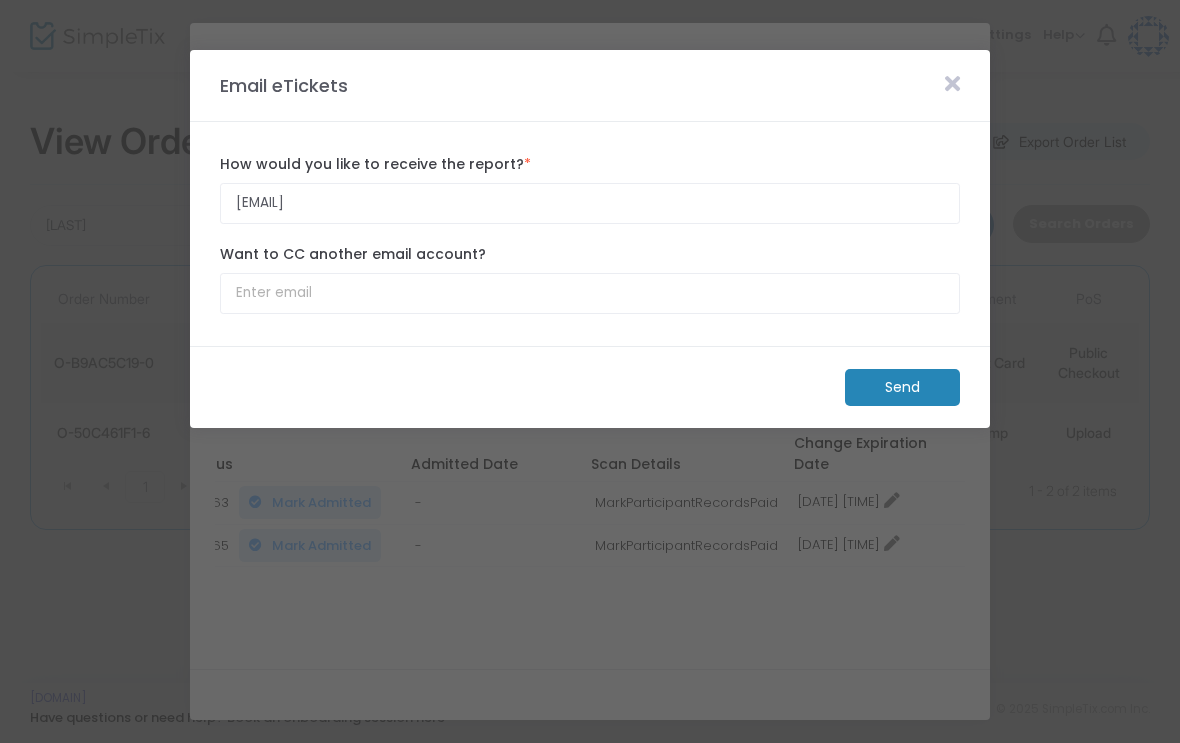 click on "Send" 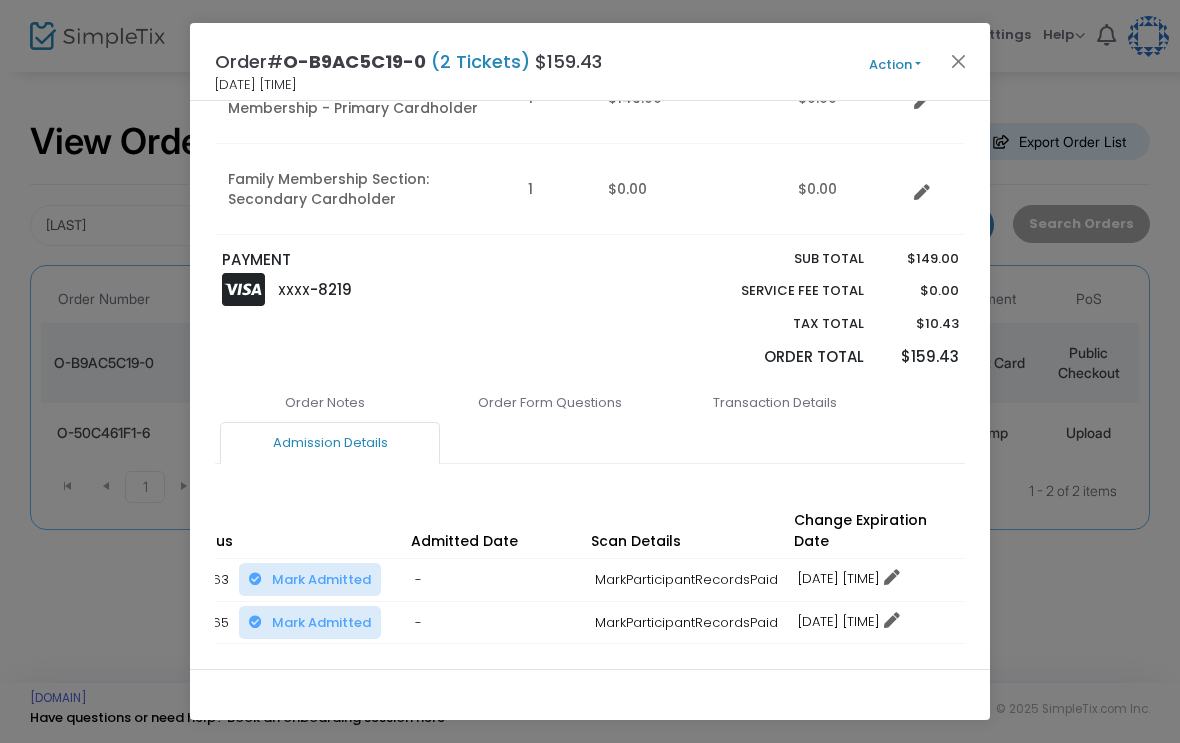 scroll, scrollTop: 261, scrollLeft: 0, axis: vertical 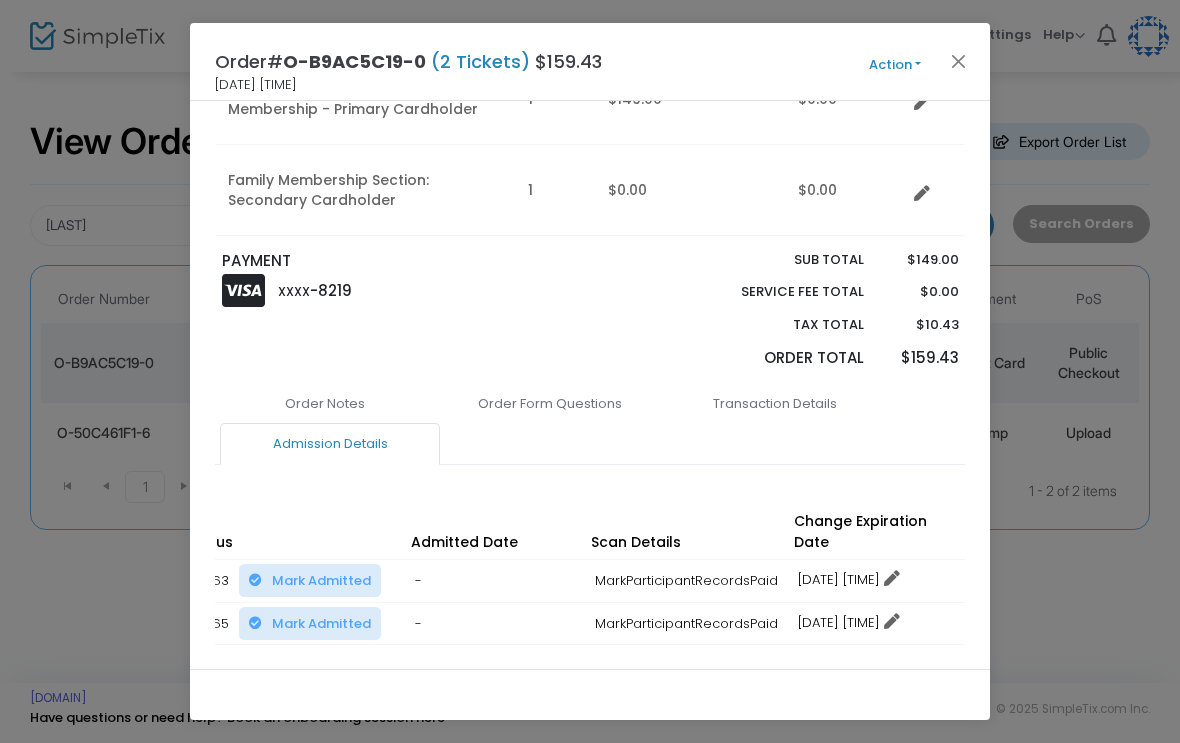 click on "Order Notes" at bounding box center (325, 404) 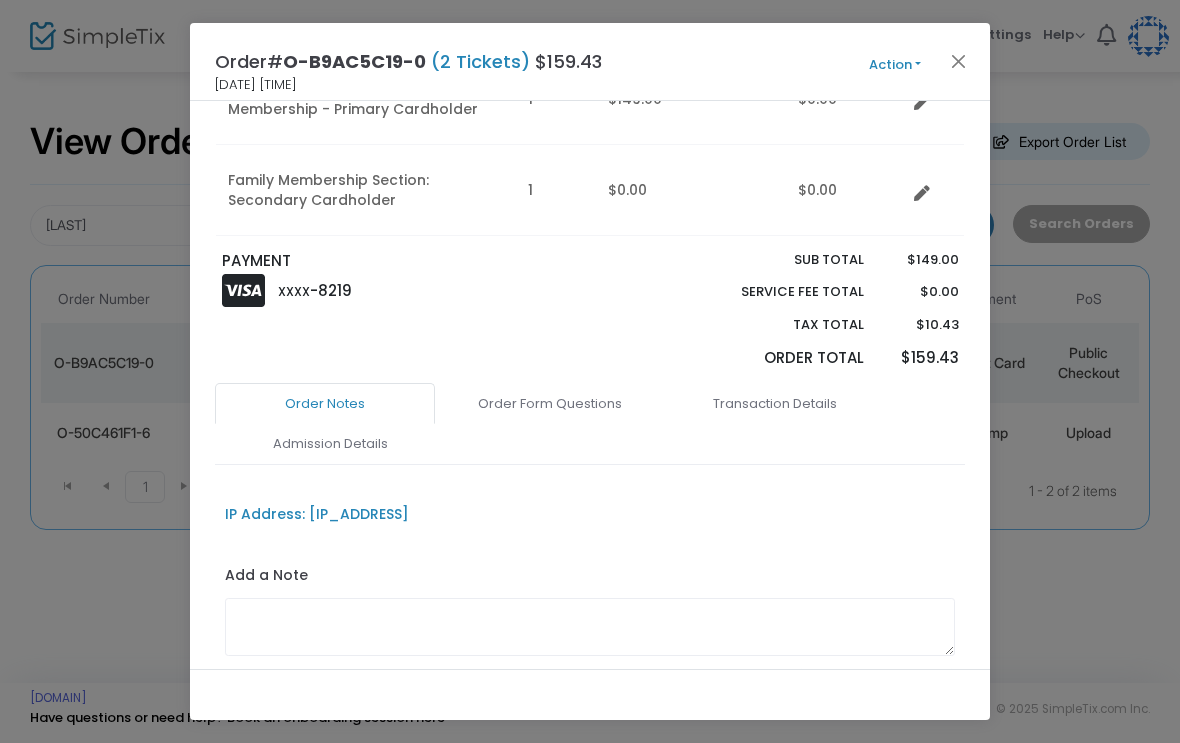 click on "Admission Details" at bounding box center (330, 444) 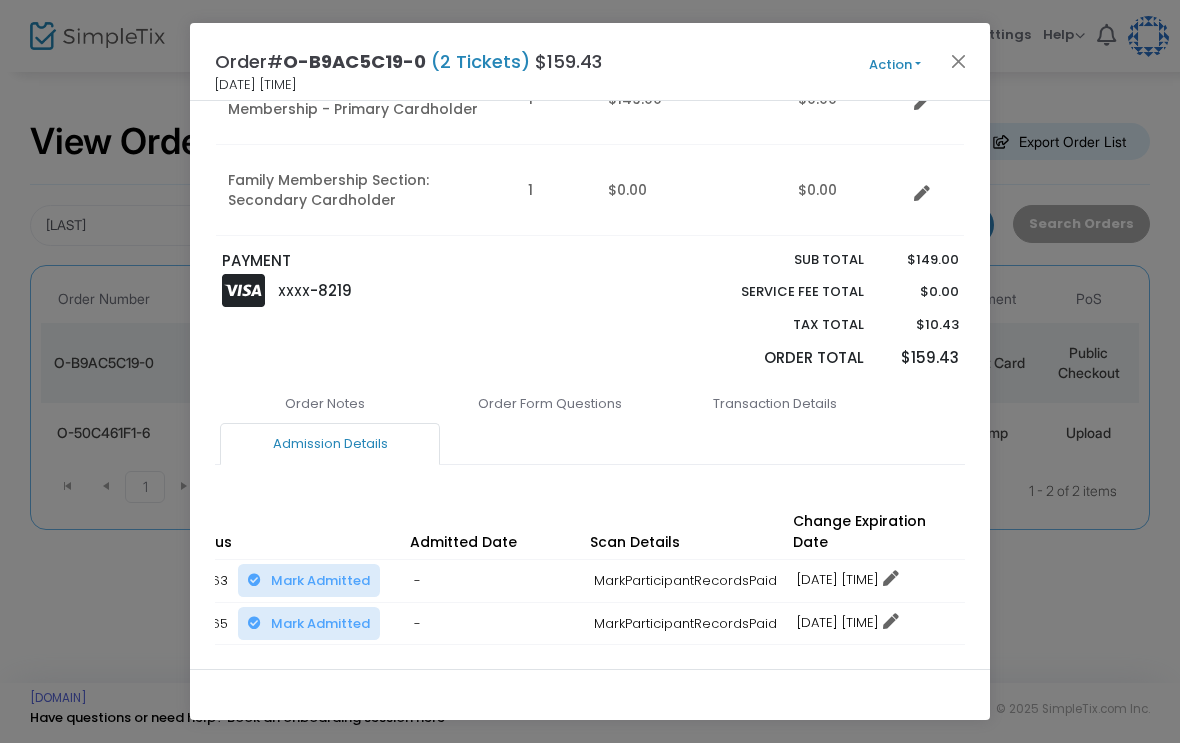 scroll, scrollTop: 0, scrollLeft: 405, axis: horizontal 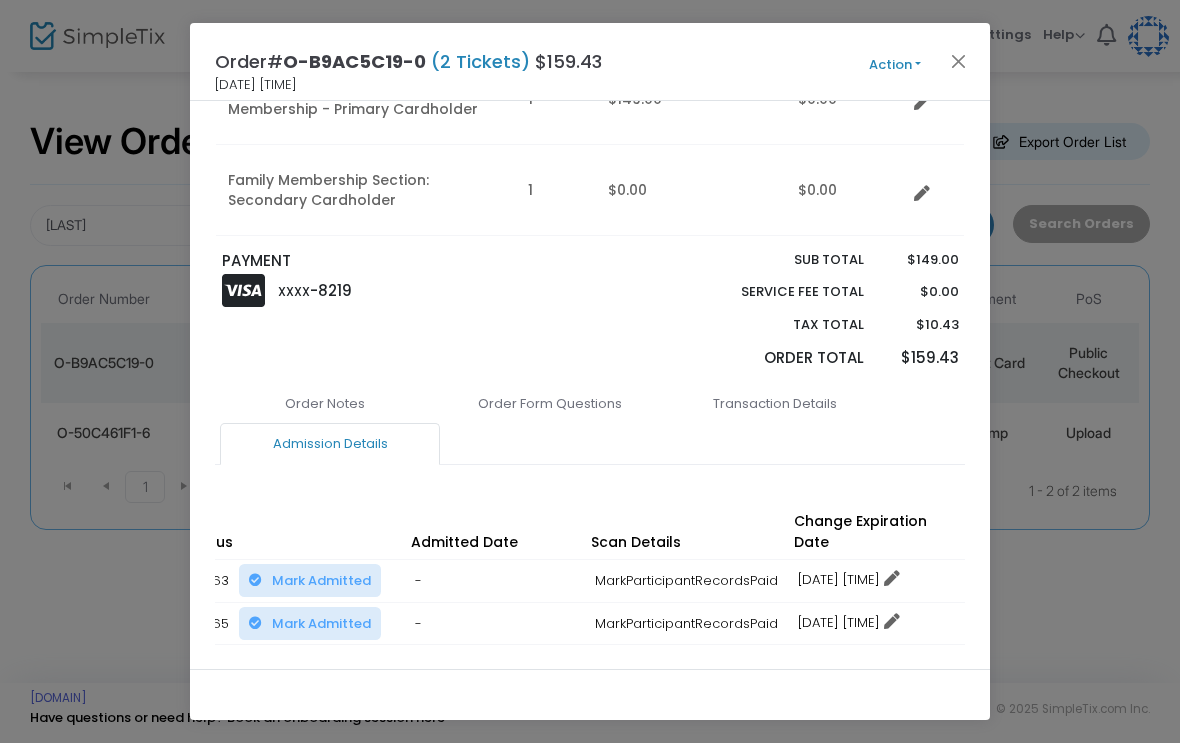 click on "Order Notes" at bounding box center (325, 404) 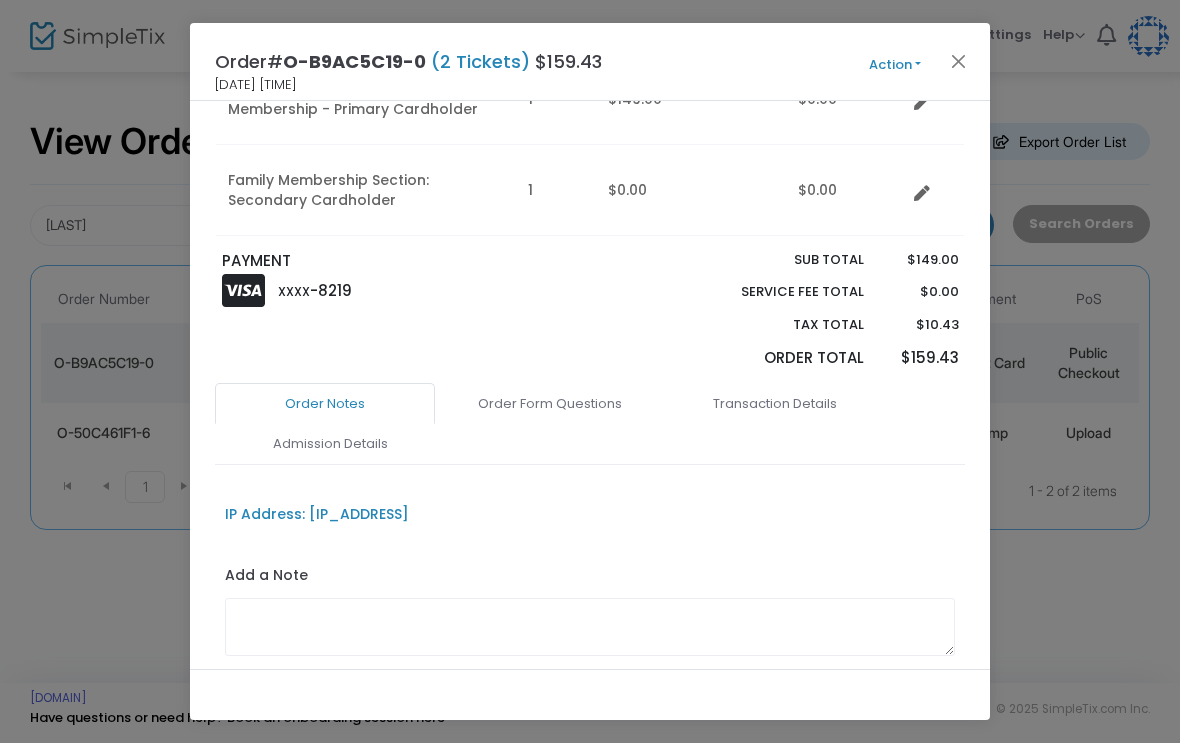 click on "Admission Details" at bounding box center (330, 444) 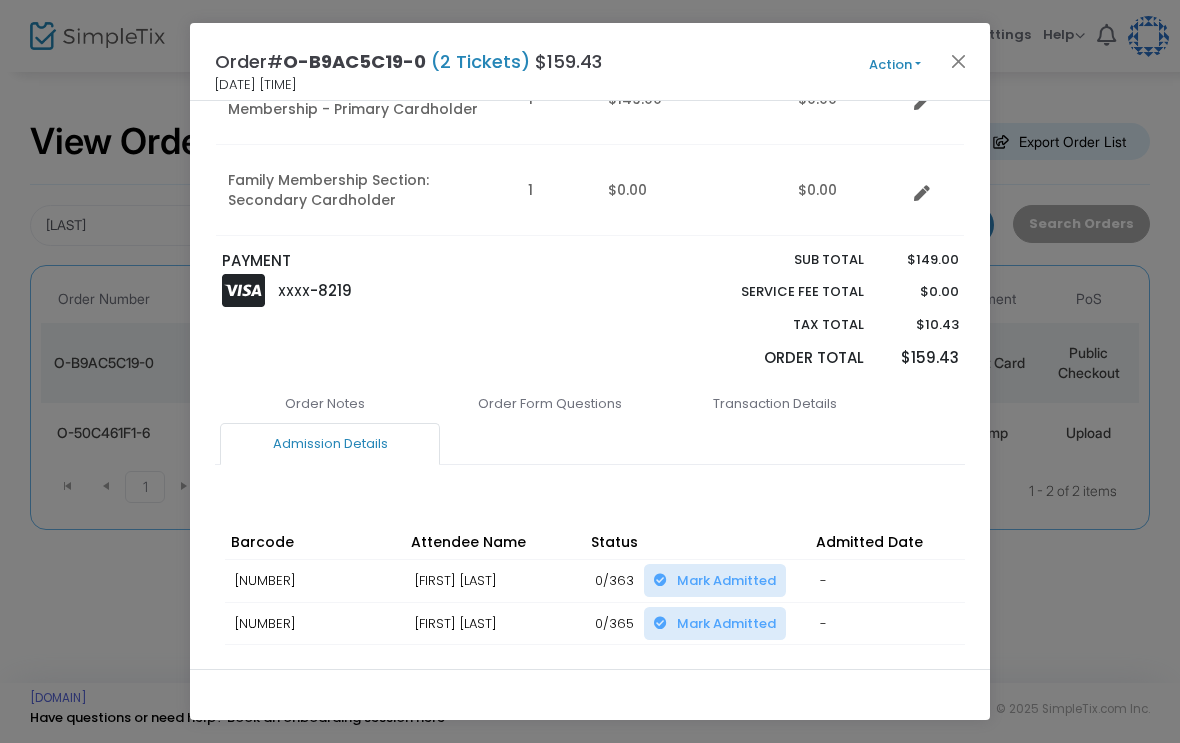scroll, scrollTop: 0, scrollLeft: 0, axis: both 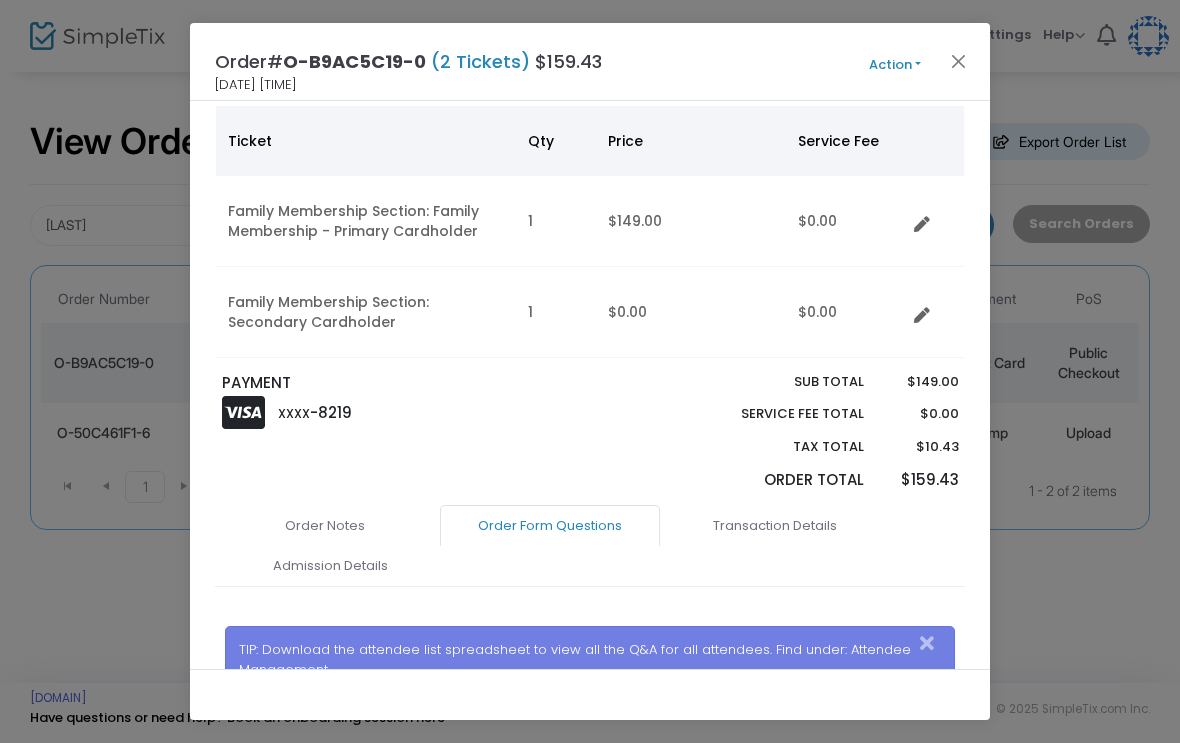 click on "Transaction Details" at bounding box center (775, 526) 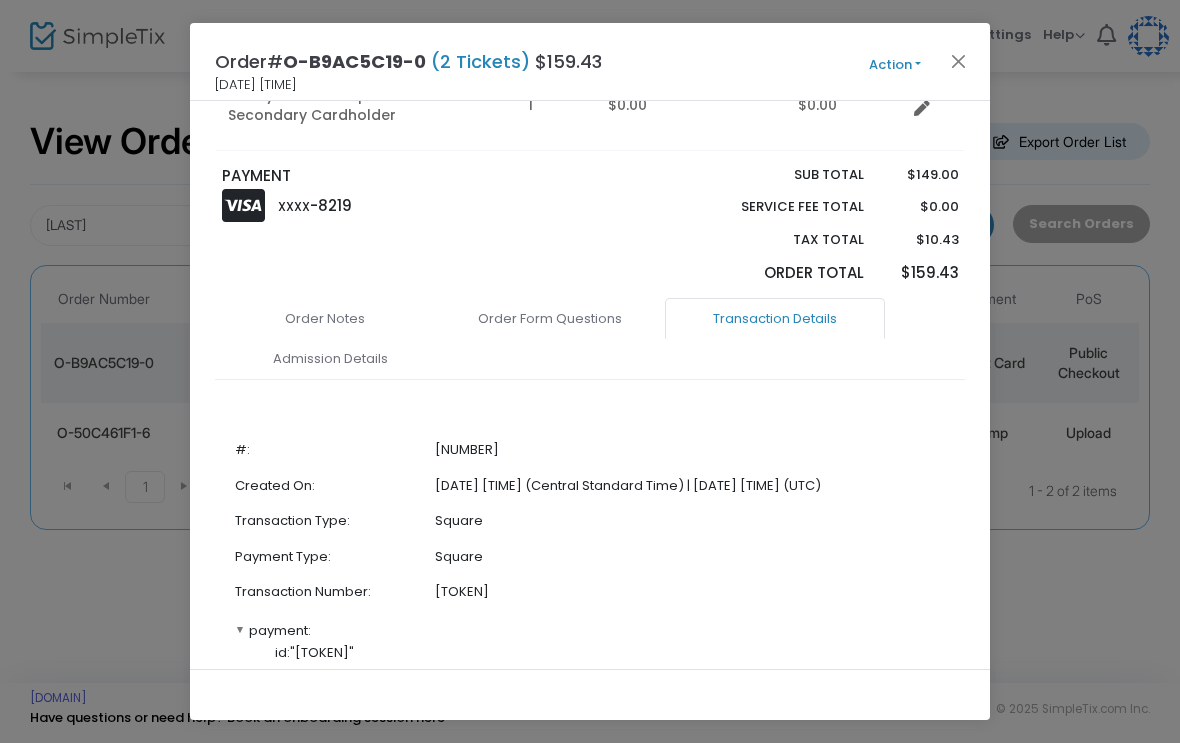 scroll, scrollTop: 343, scrollLeft: 0, axis: vertical 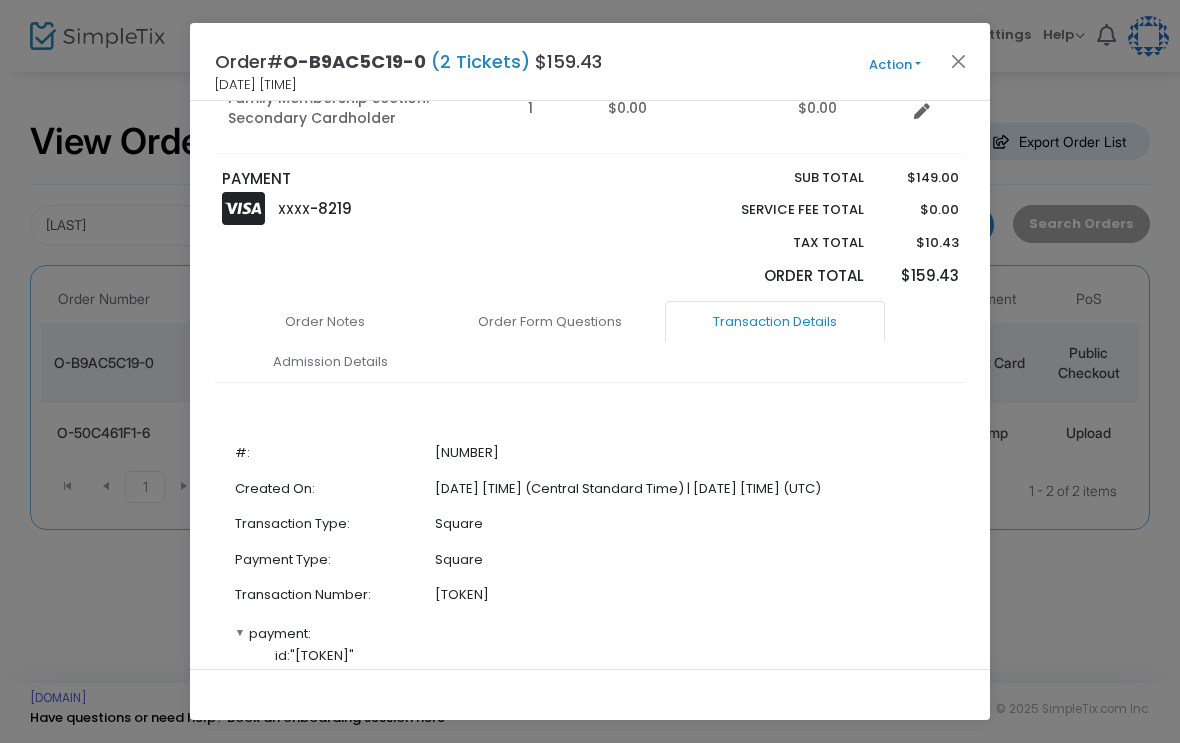 click on "Order Notes" at bounding box center [325, 322] 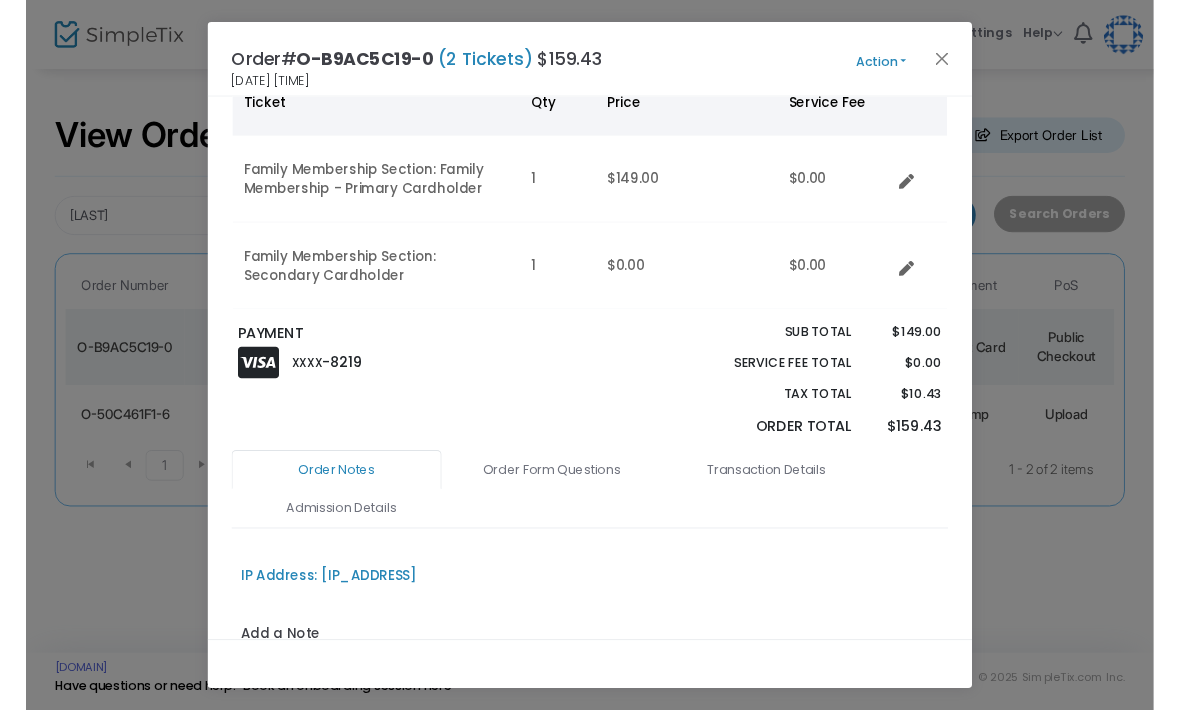 scroll, scrollTop: 171, scrollLeft: 0, axis: vertical 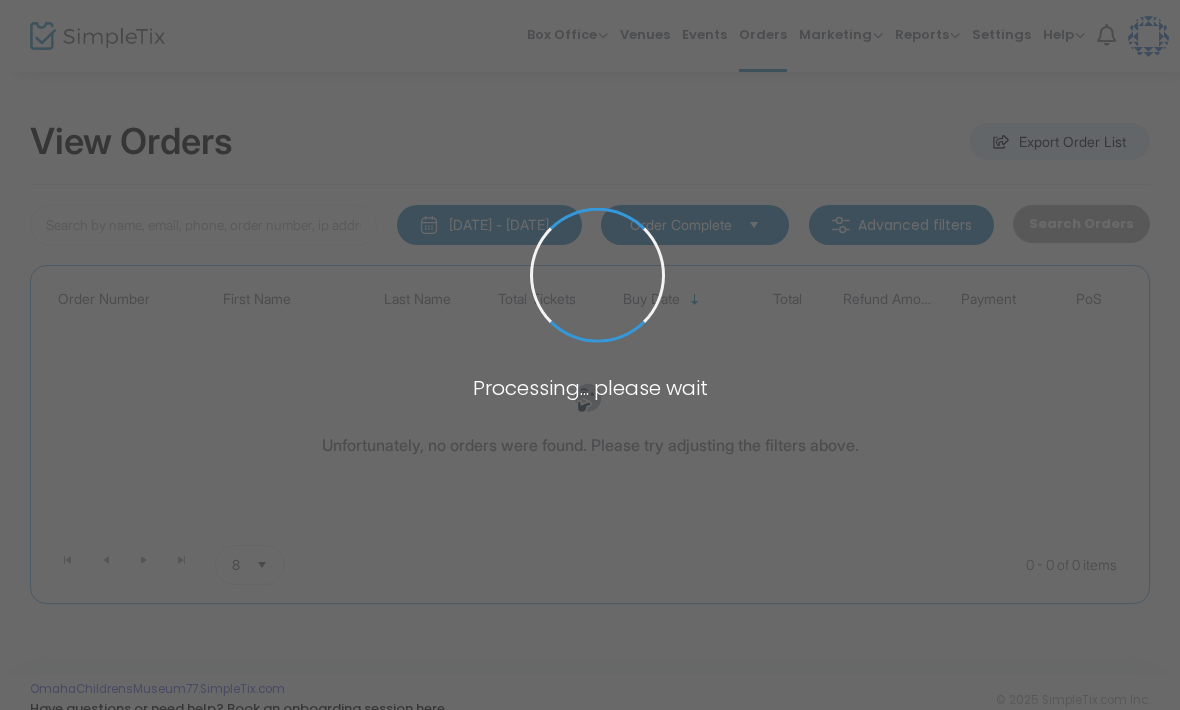 type on "Sward" 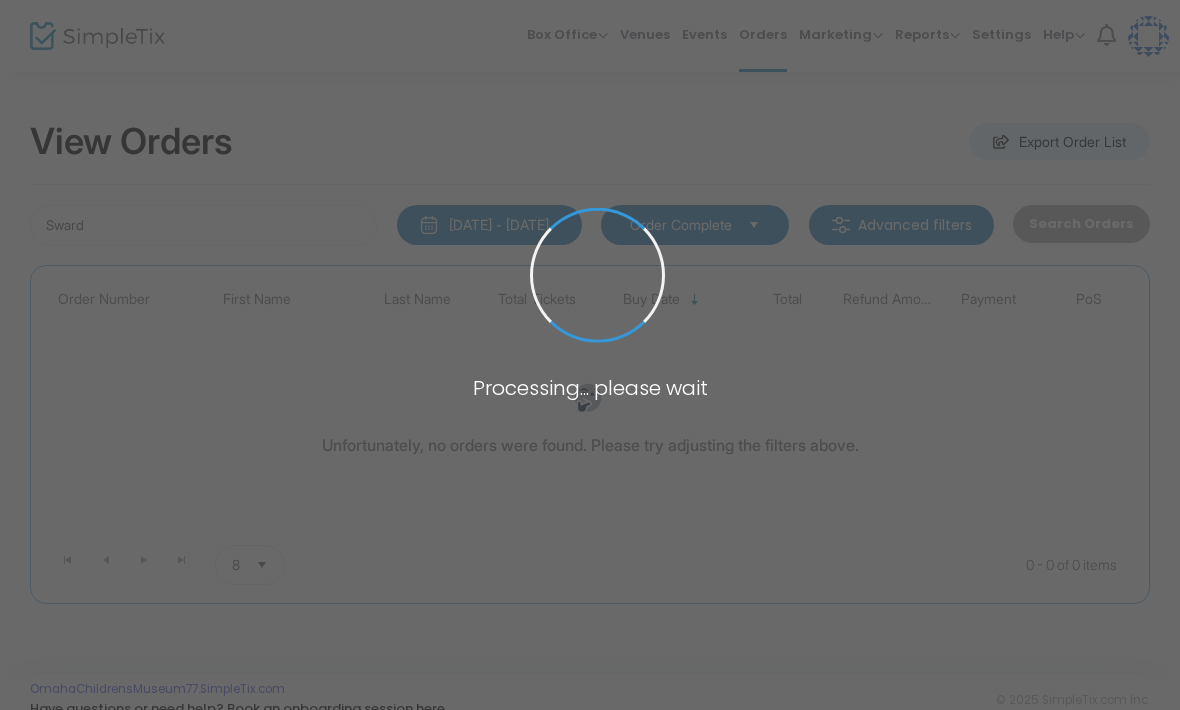 scroll, scrollTop: 0, scrollLeft: 0, axis: both 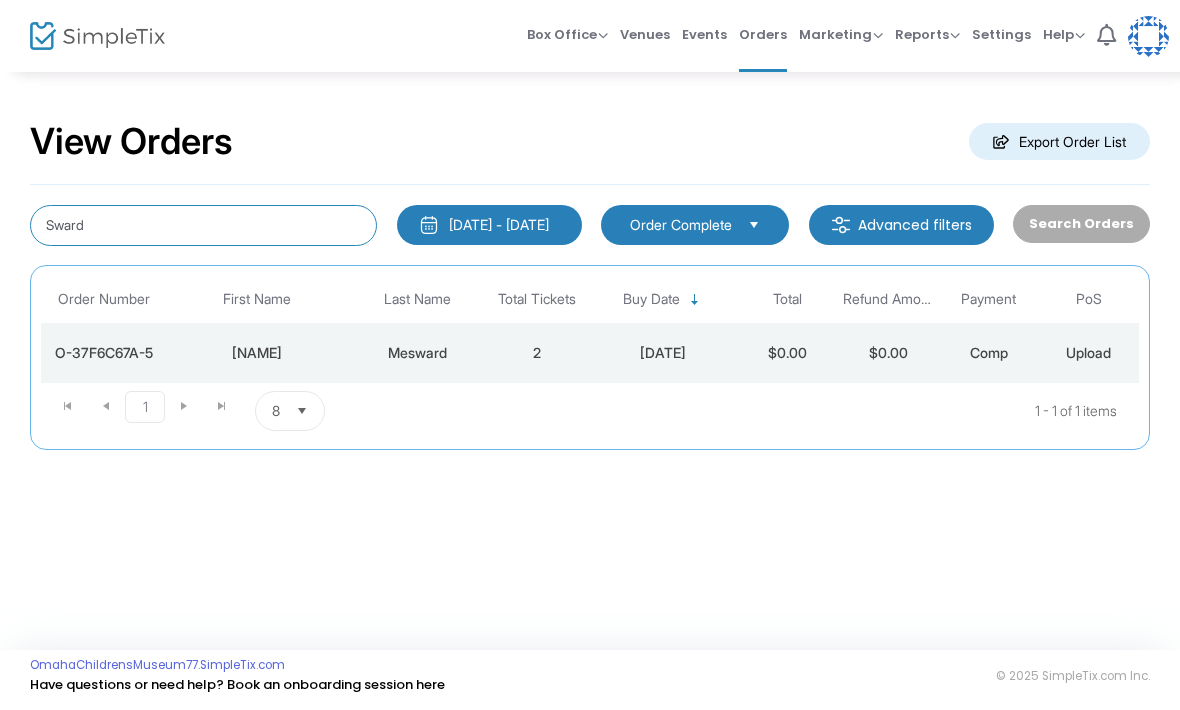click on "Sward" 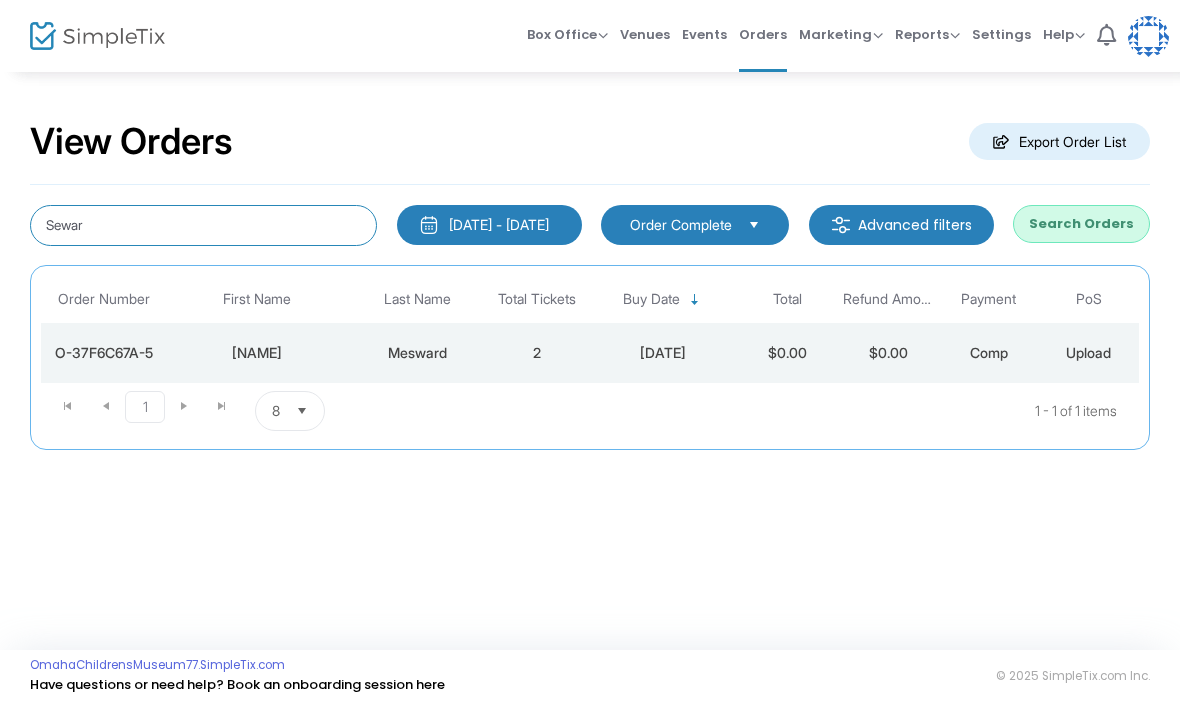 type on "[CITY]" 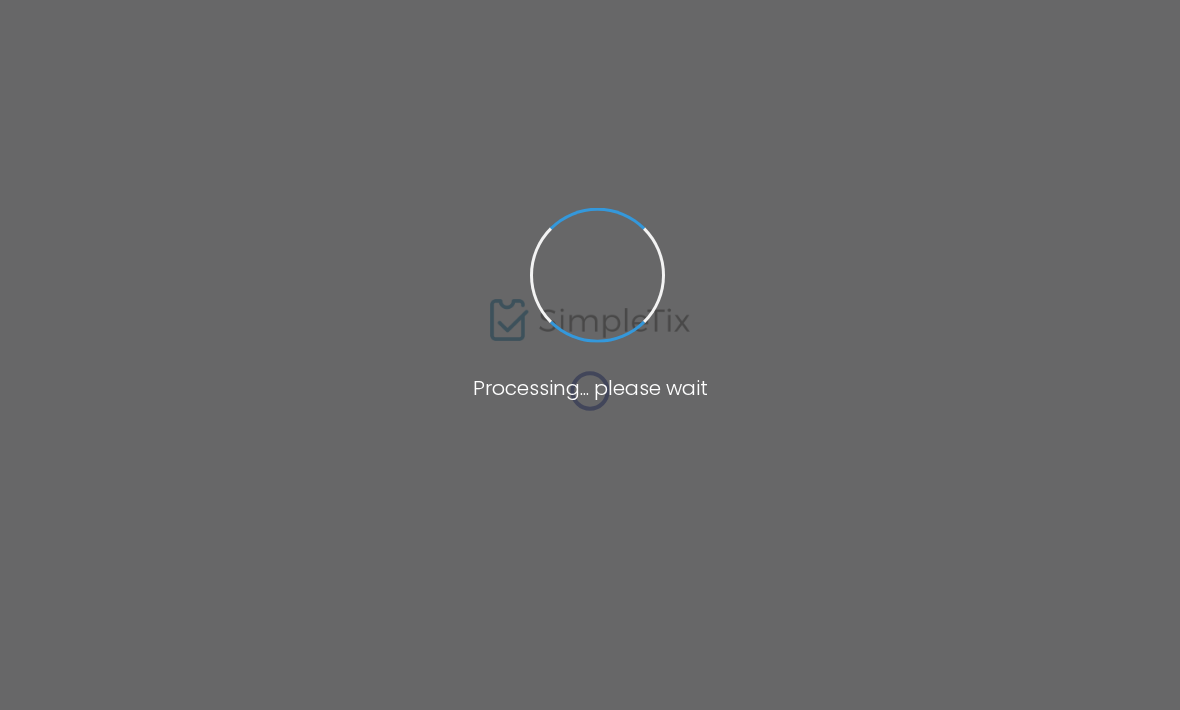 scroll, scrollTop: 0, scrollLeft: 0, axis: both 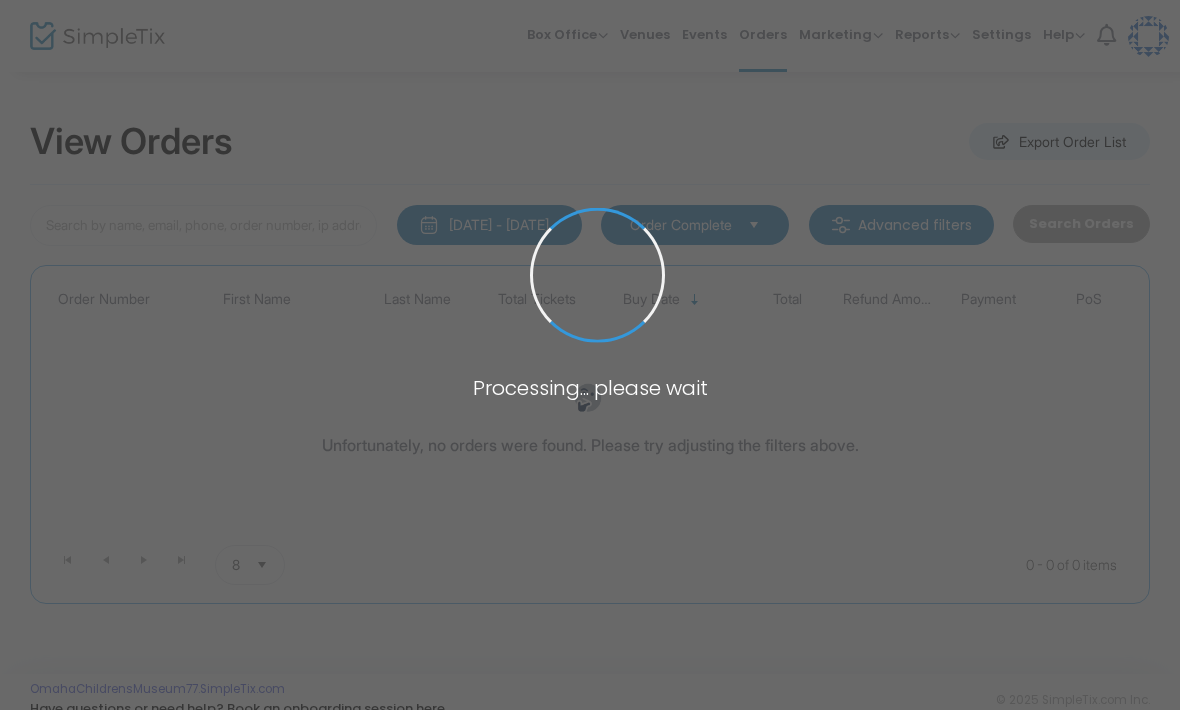 type on "[CITY]" 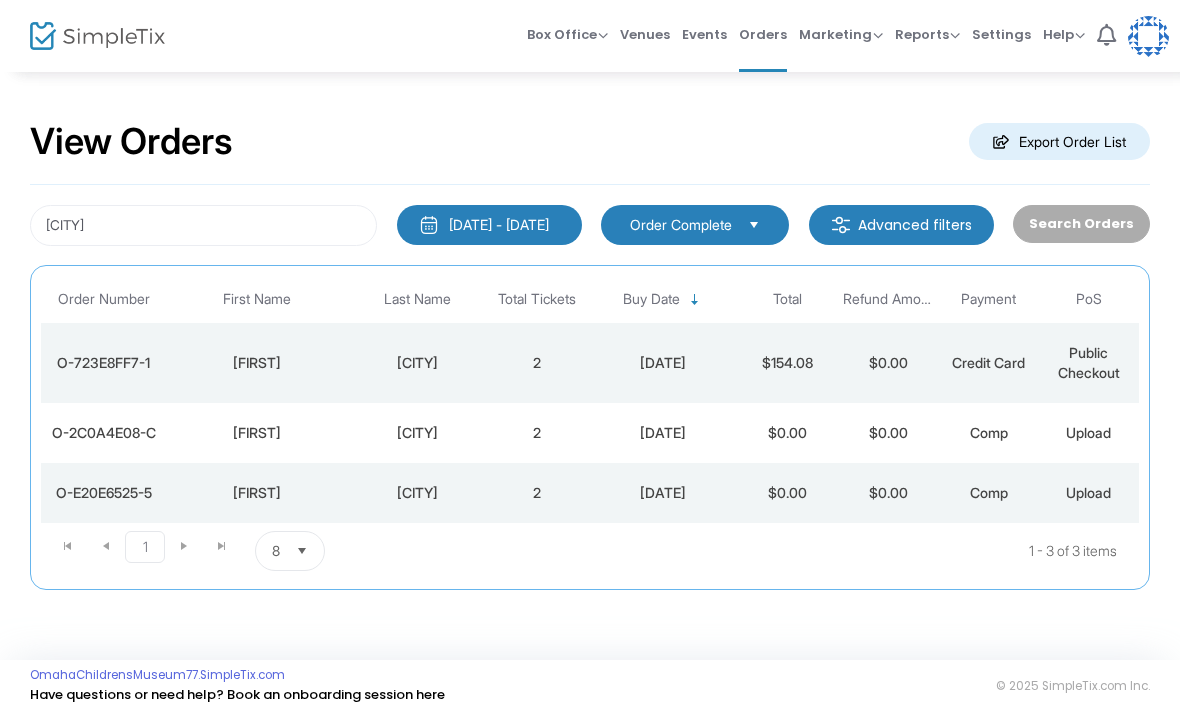 click on "2" 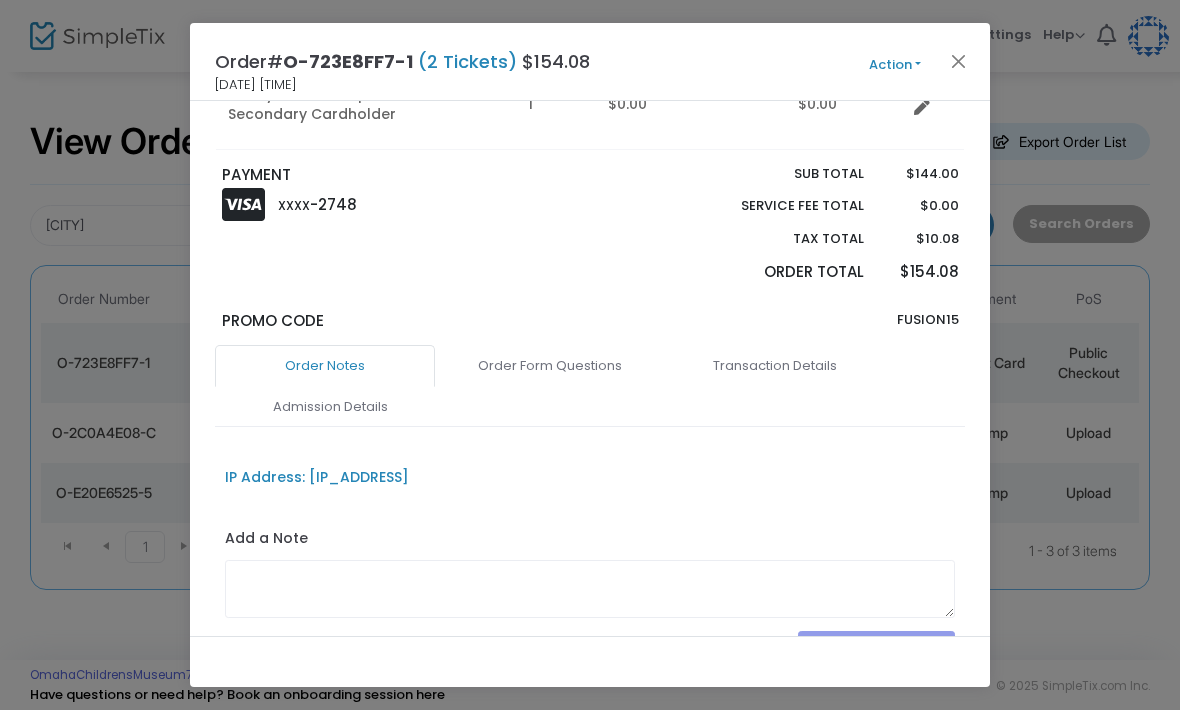 scroll, scrollTop: 360, scrollLeft: 0, axis: vertical 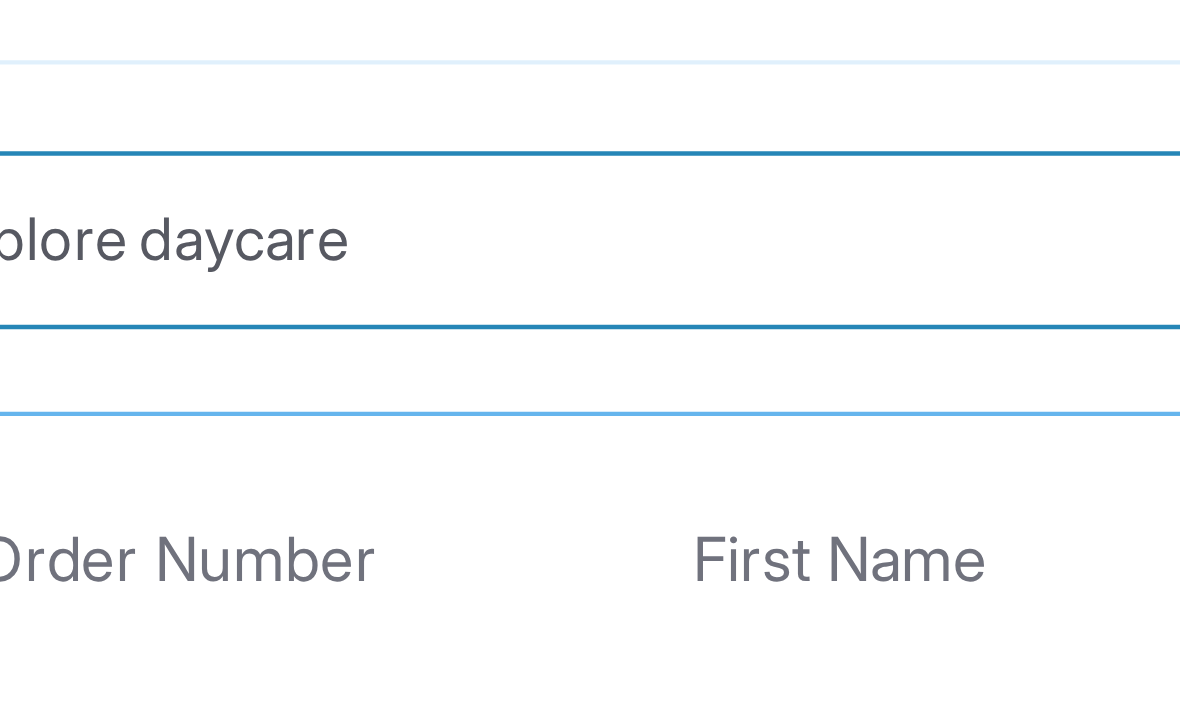 click on "Explore daycare" 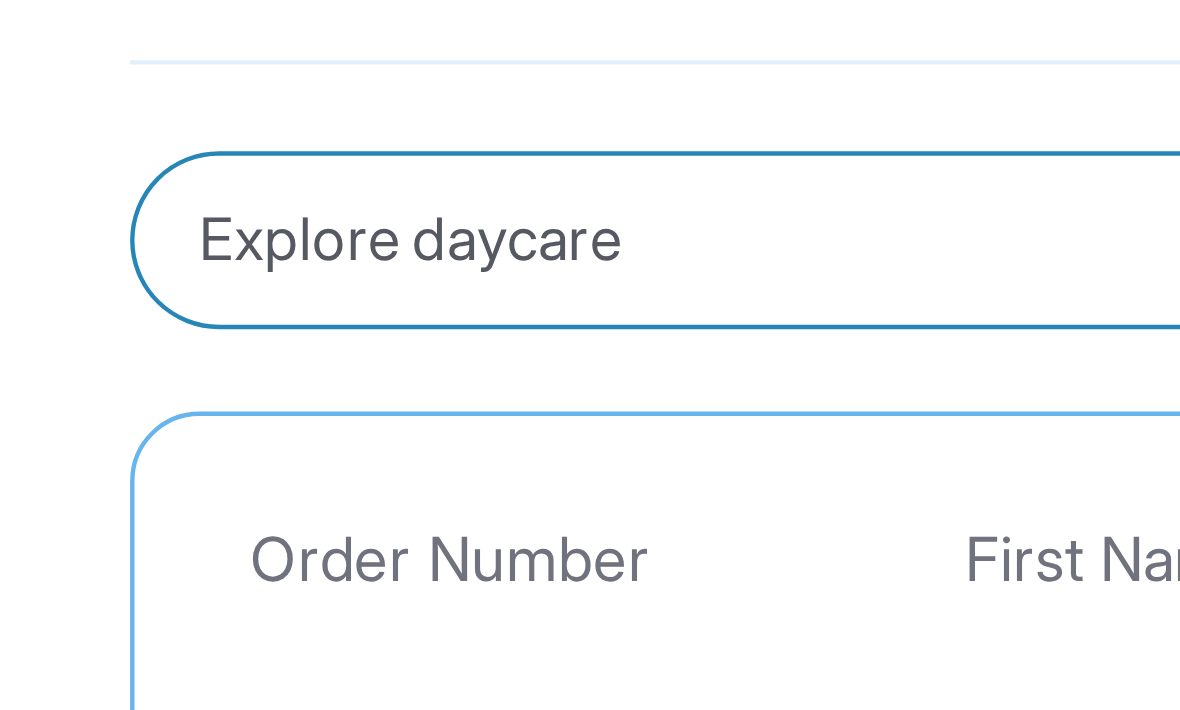 click on "Explore daycare" 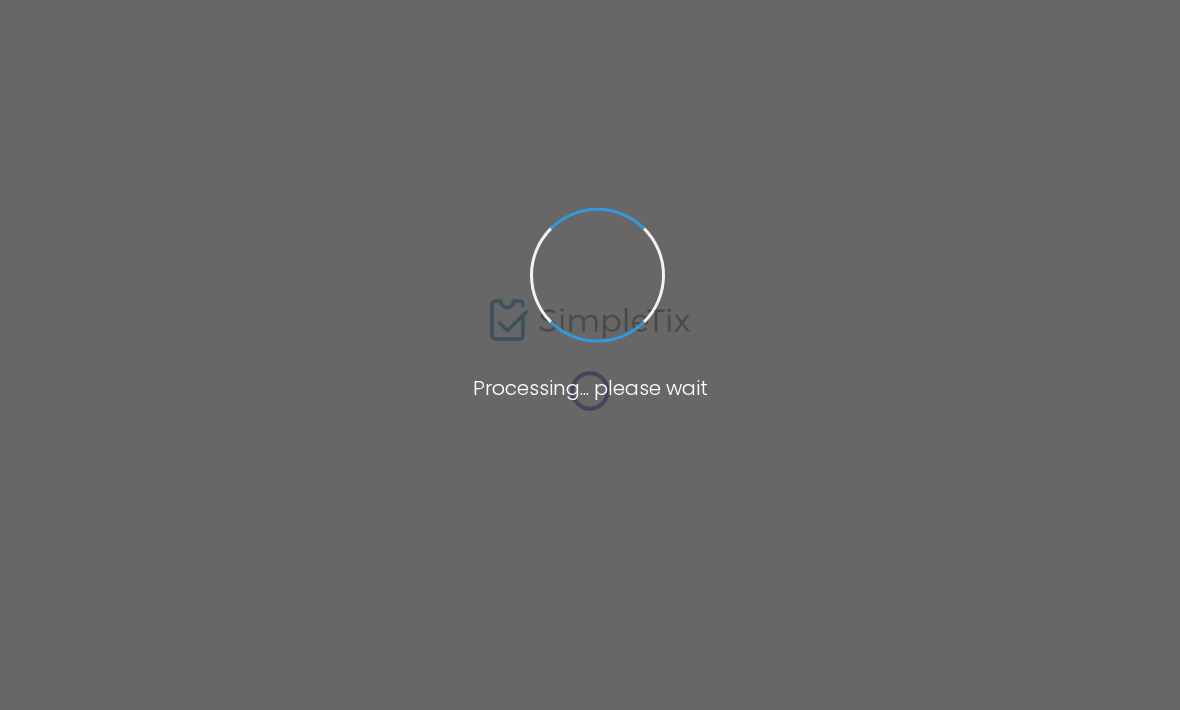 scroll, scrollTop: 0, scrollLeft: 0, axis: both 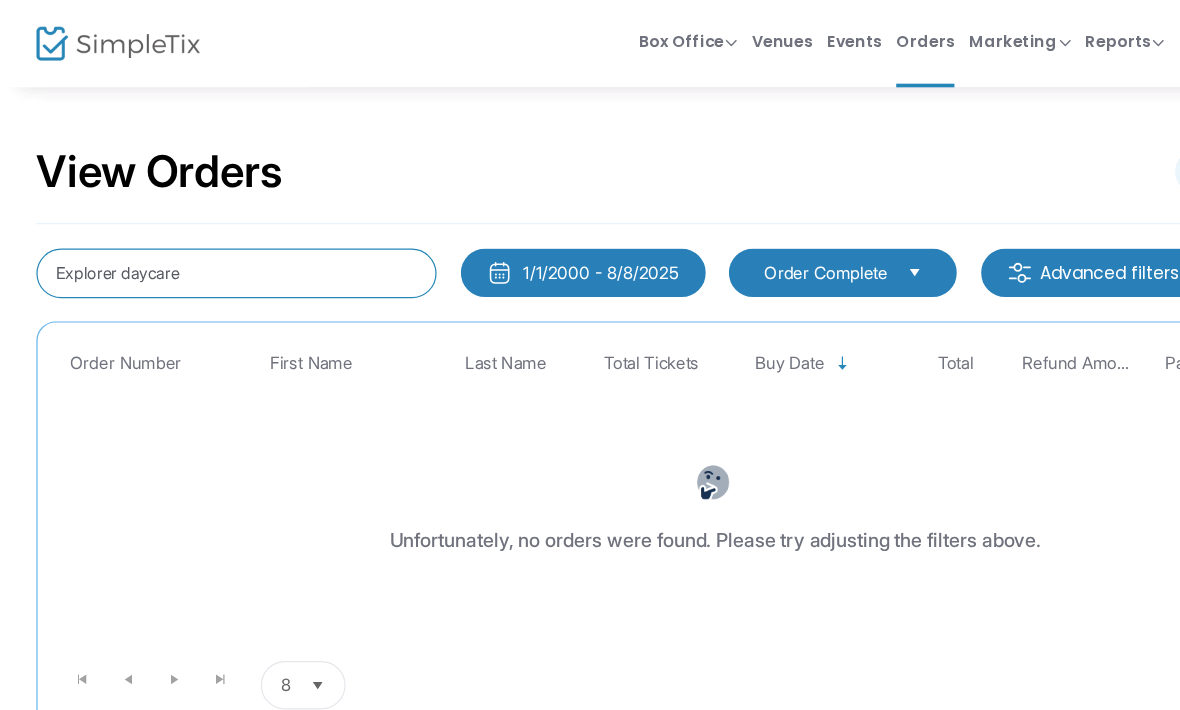 click on "Explorer daycare" 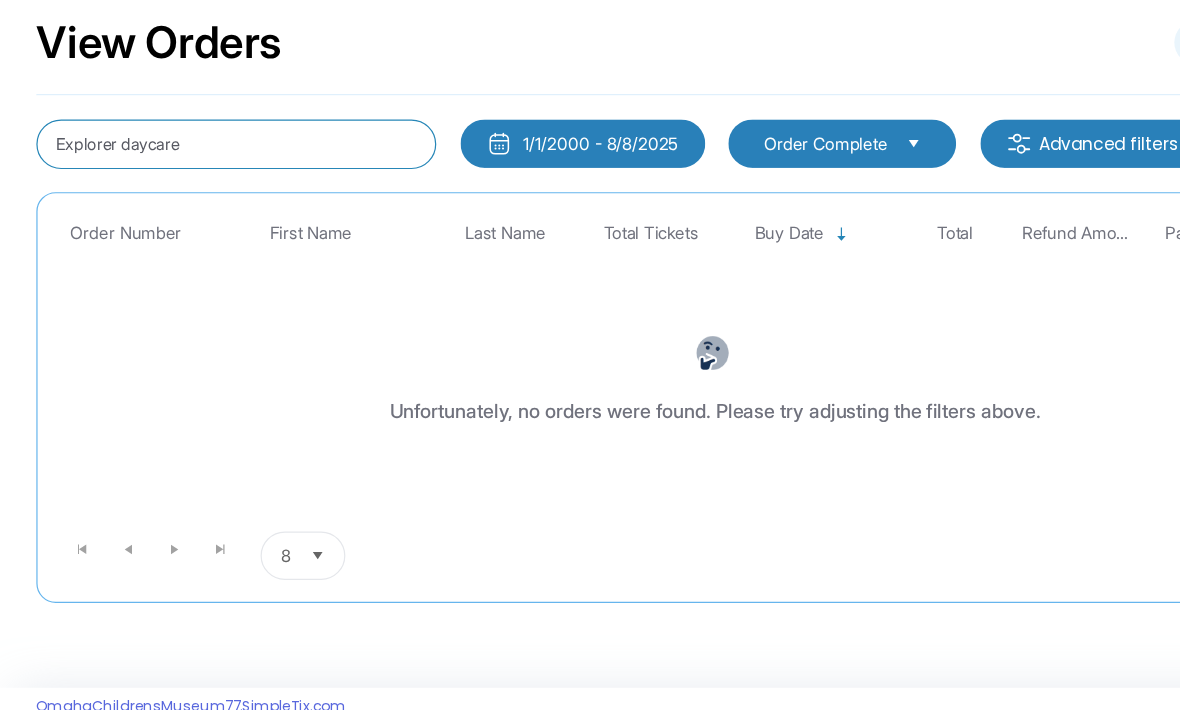 click on "Explorer daycare" 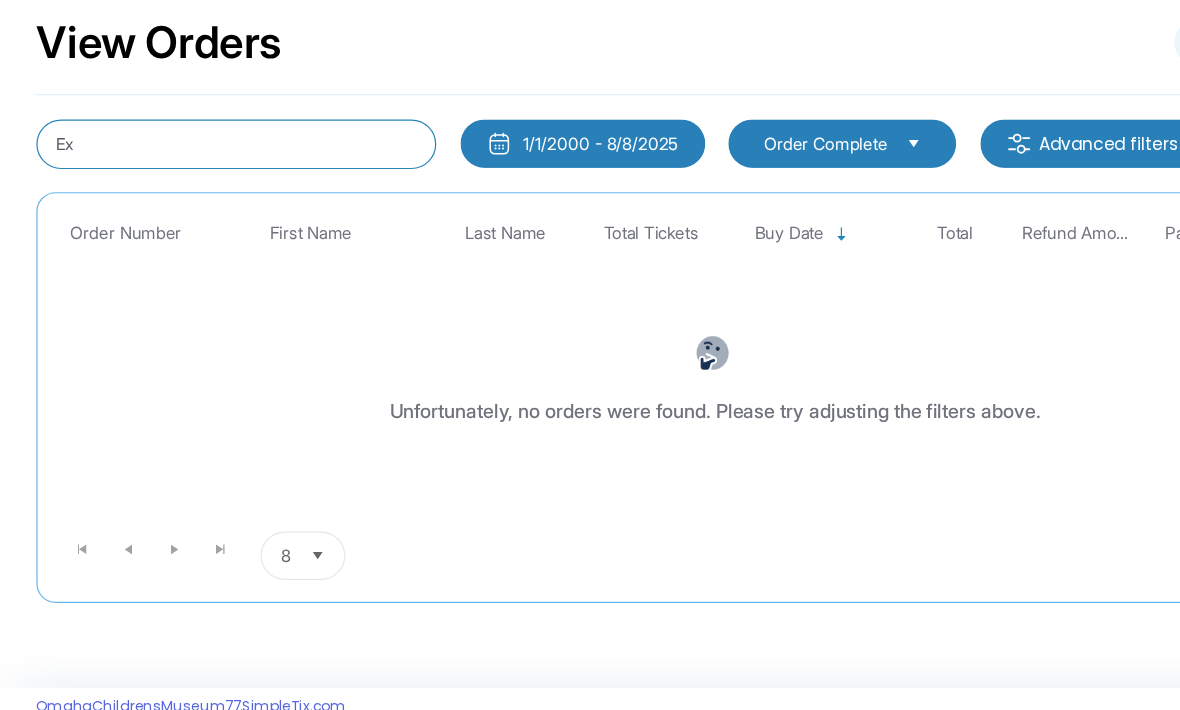 type on "E" 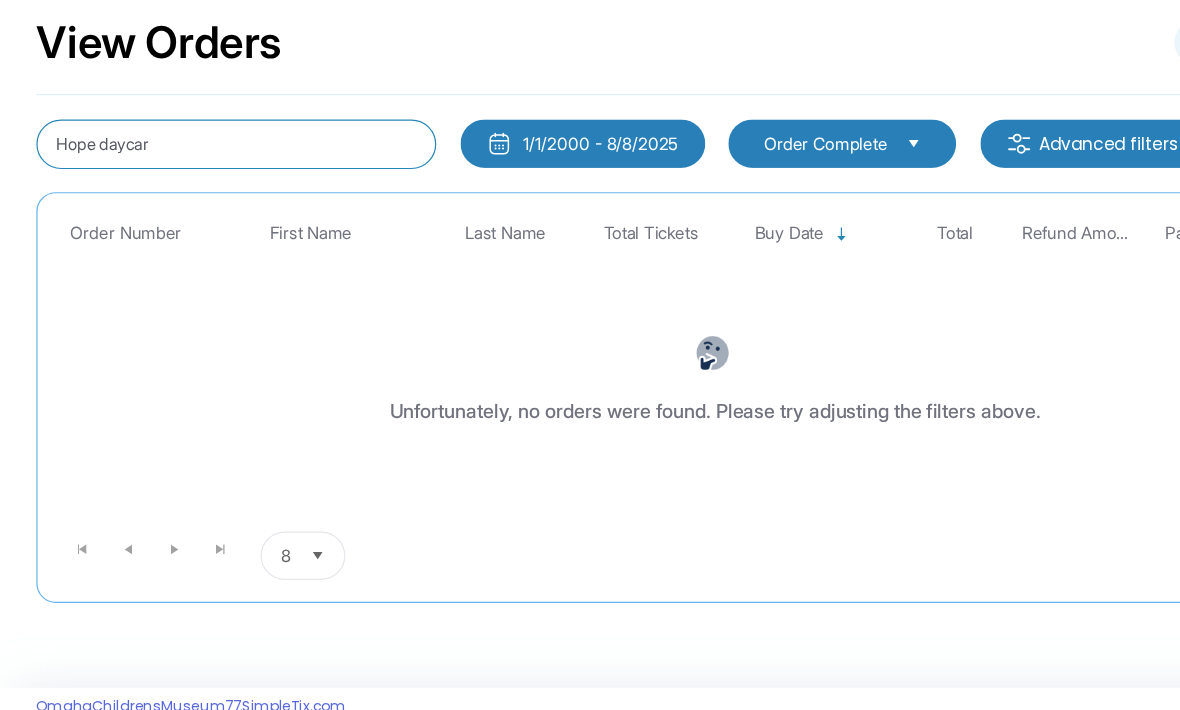 type on "Hope daycare" 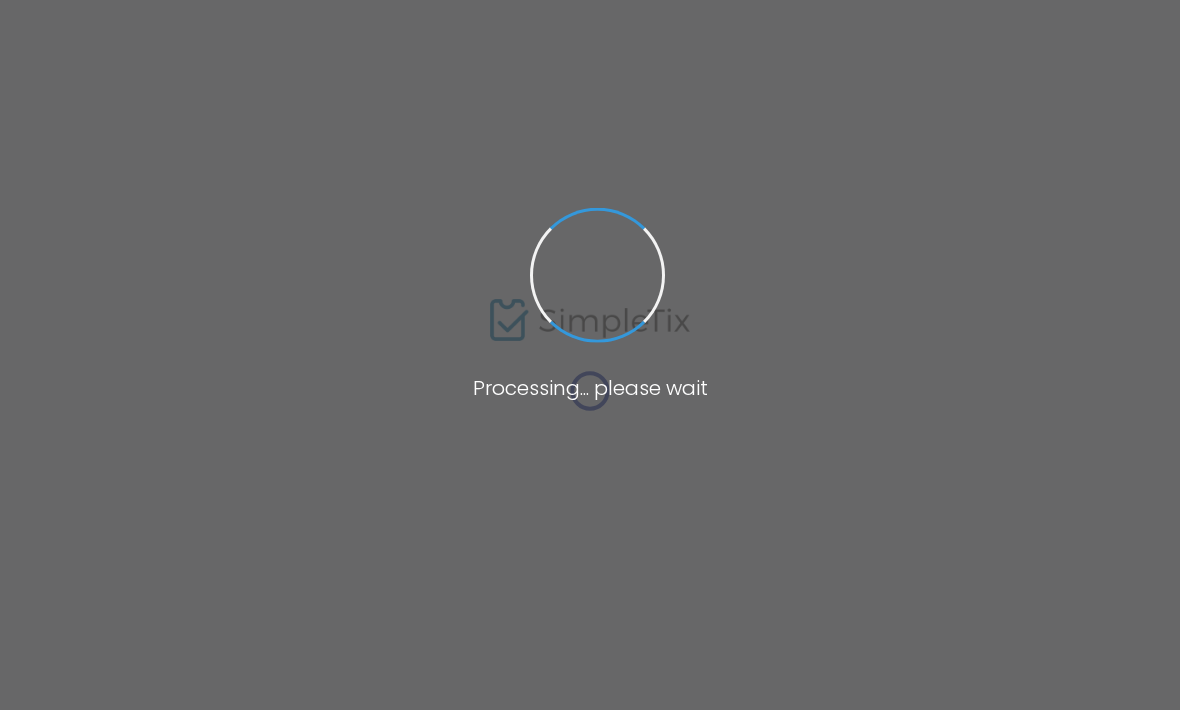scroll, scrollTop: 0, scrollLeft: 0, axis: both 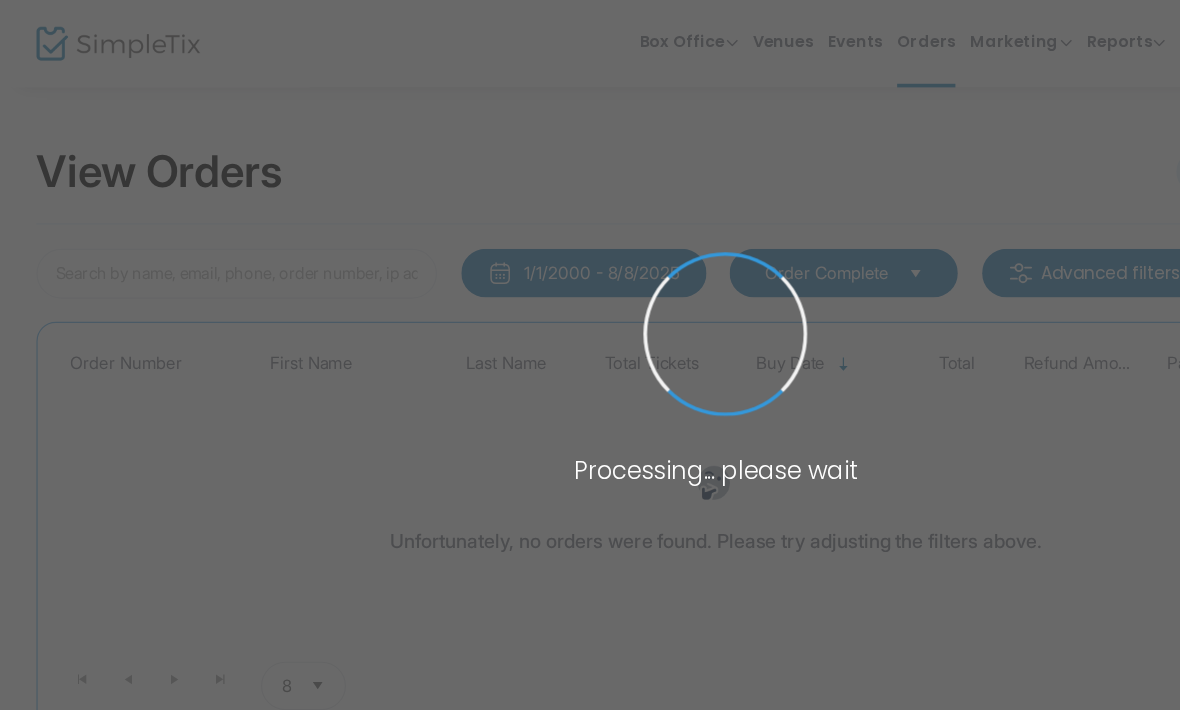 type on "Hope daycare" 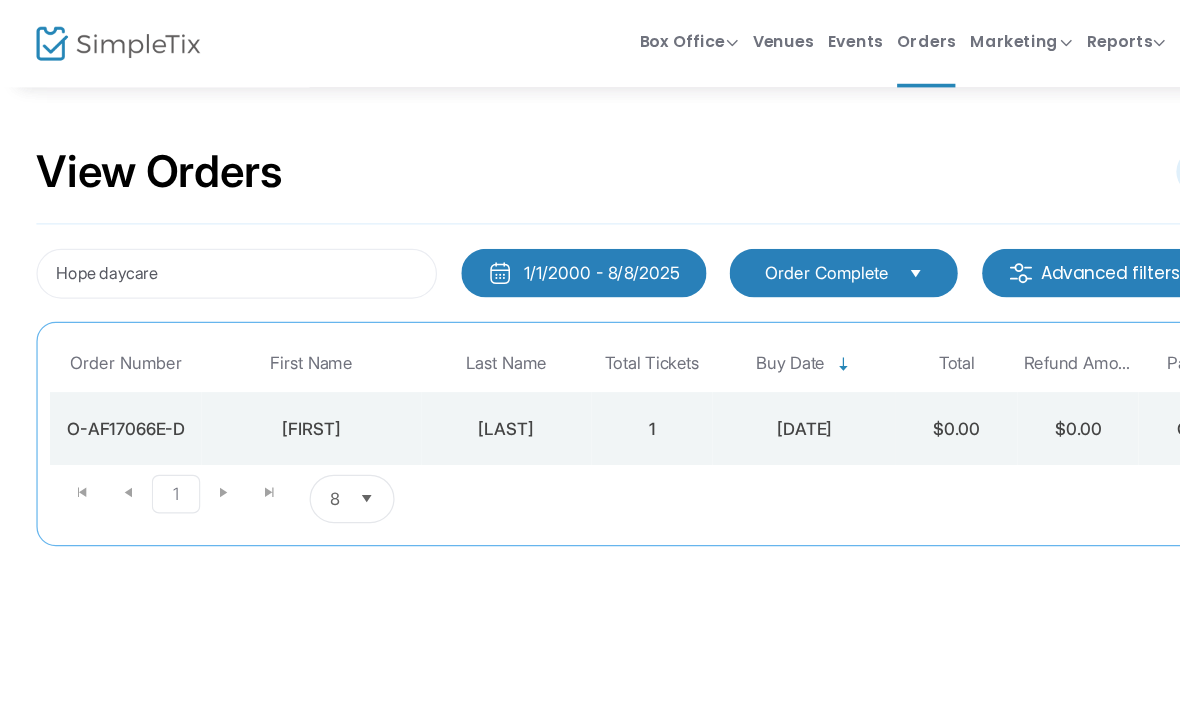 click on "[DATE]" 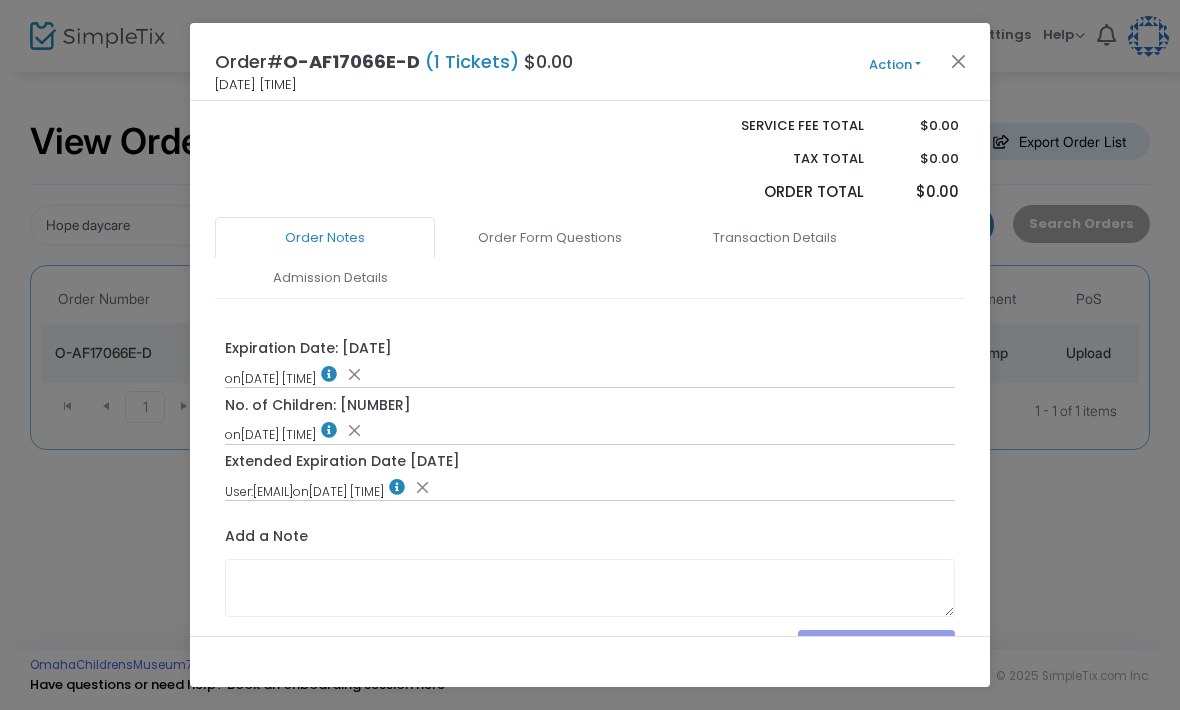 scroll, scrollTop: 358, scrollLeft: 0, axis: vertical 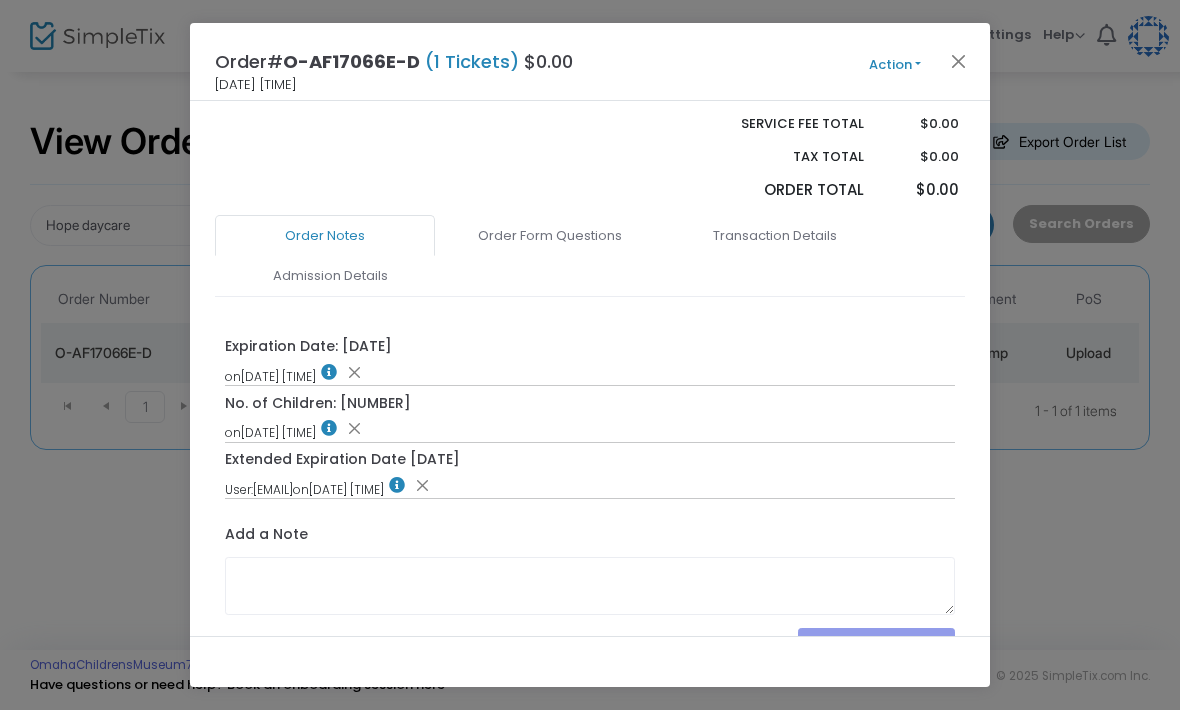 click on "Admission Details" at bounding box center [330, 276] 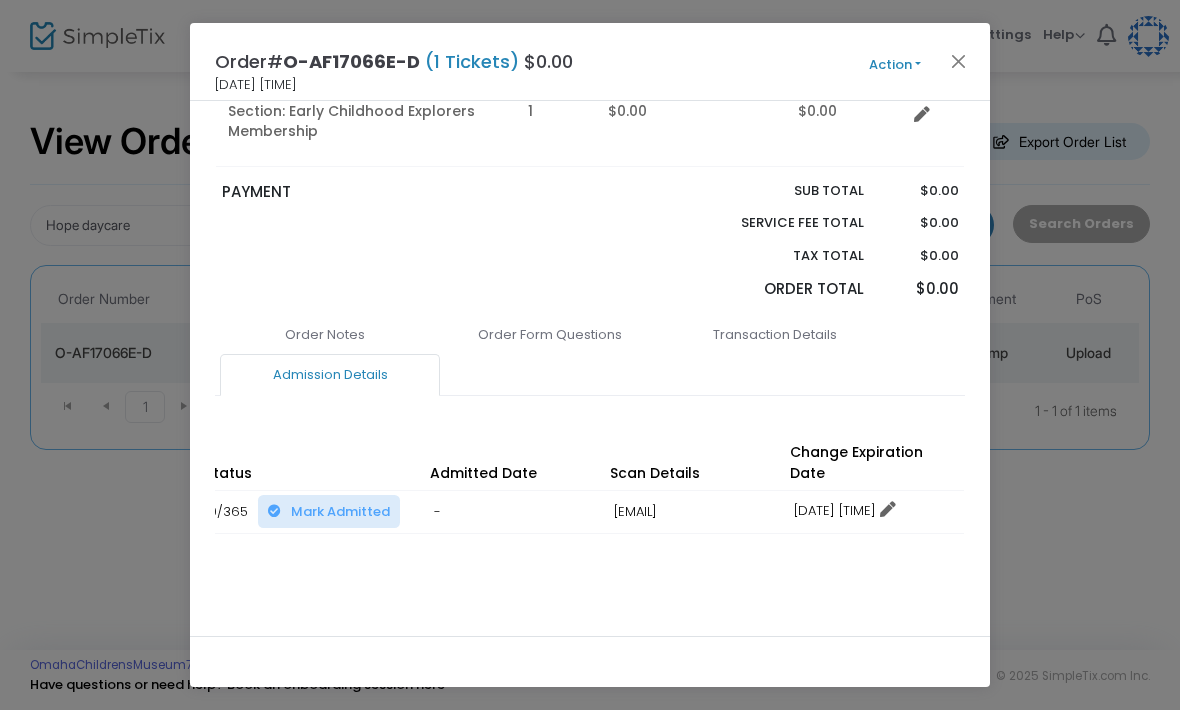 scroll, scrollTop: 0, scrollLeft: 385, axis: horizontal 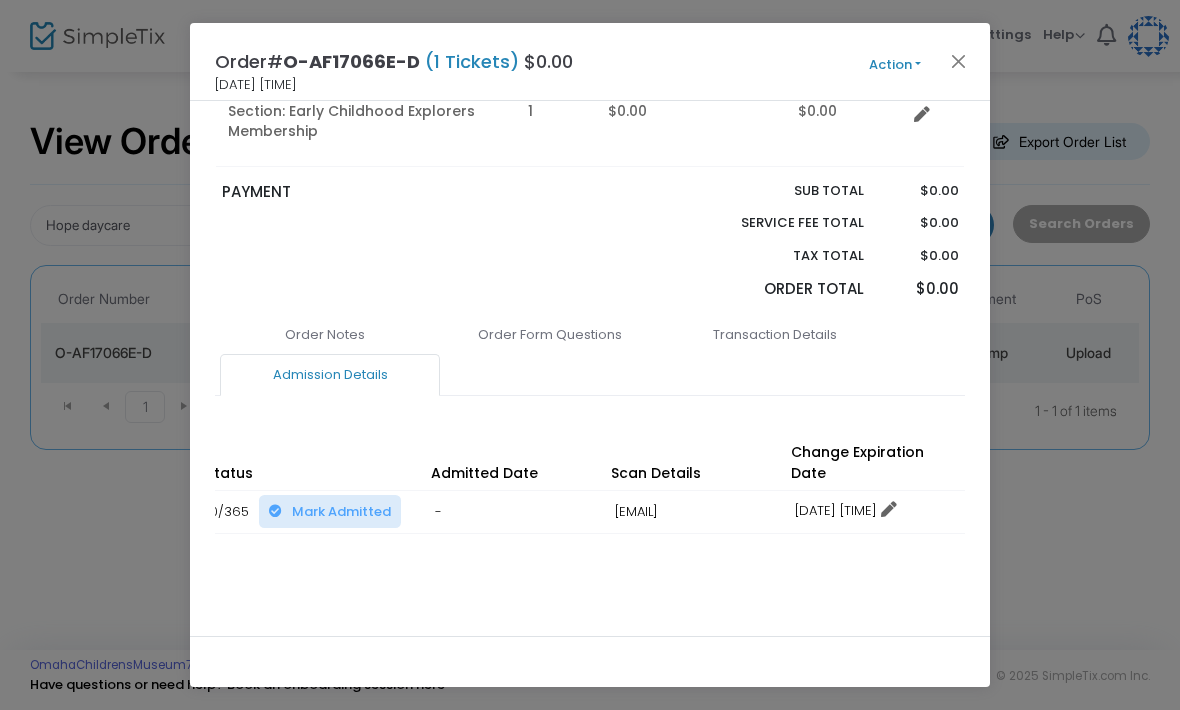 click on "Order Notes" at bounding box center [325, 335] 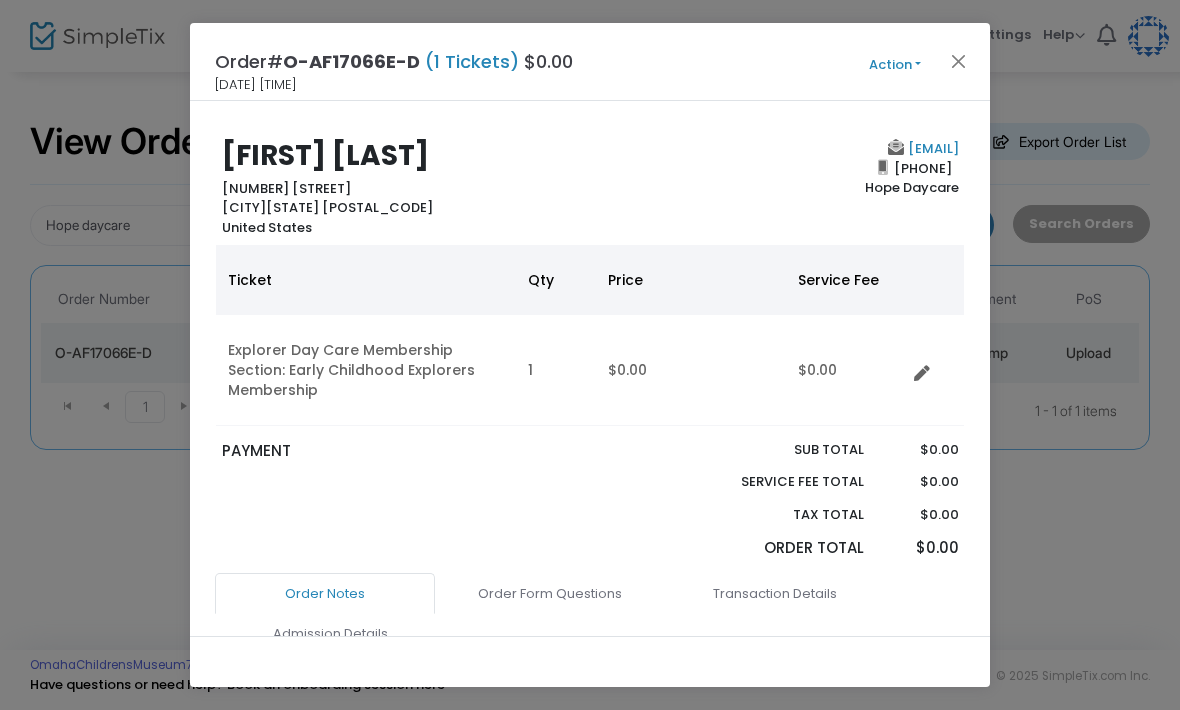 scroll, scrollTop: 0, scrollLeft: 0, axis: both 